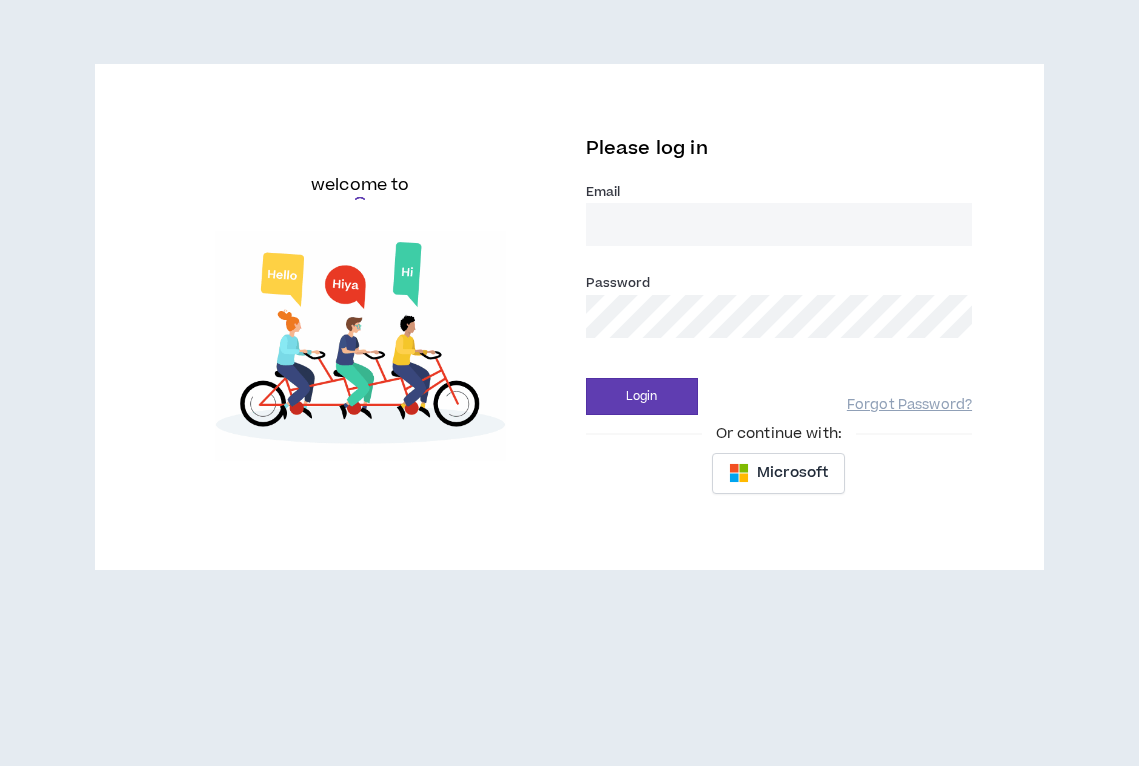 scroll, scrollTop: 0, scrollLeft: 0, axis: both 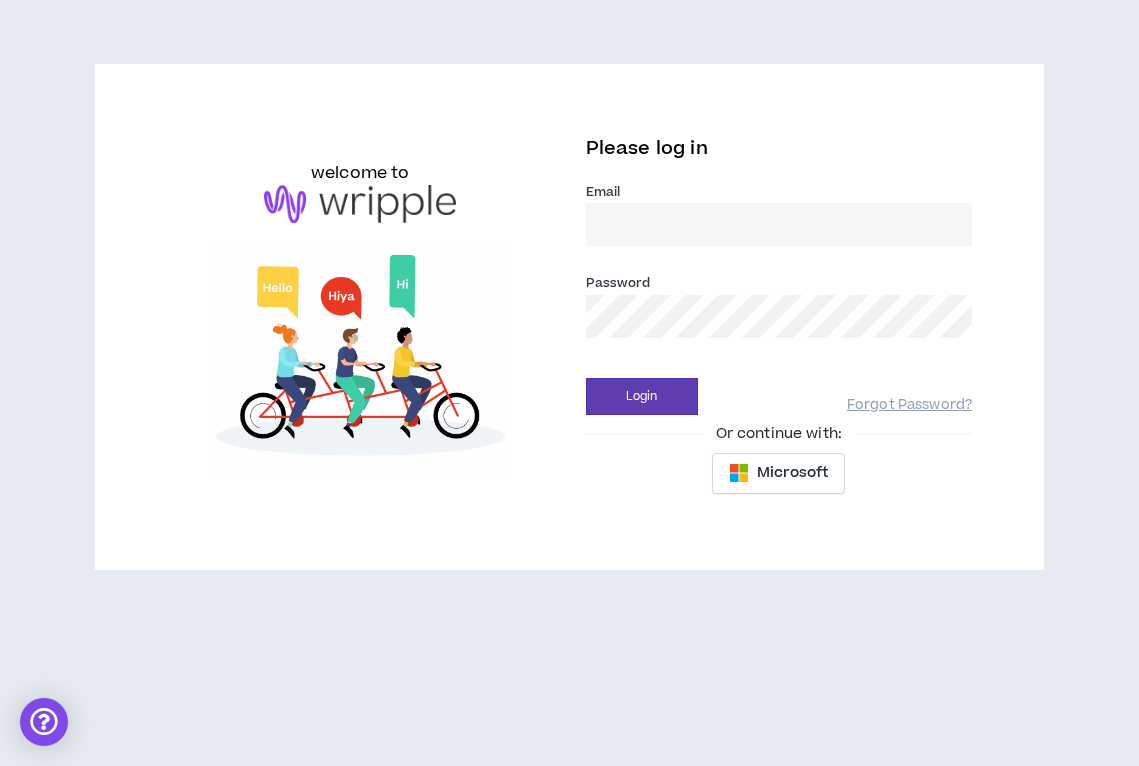 click on "Email  *" at bounding box center (779, 224) 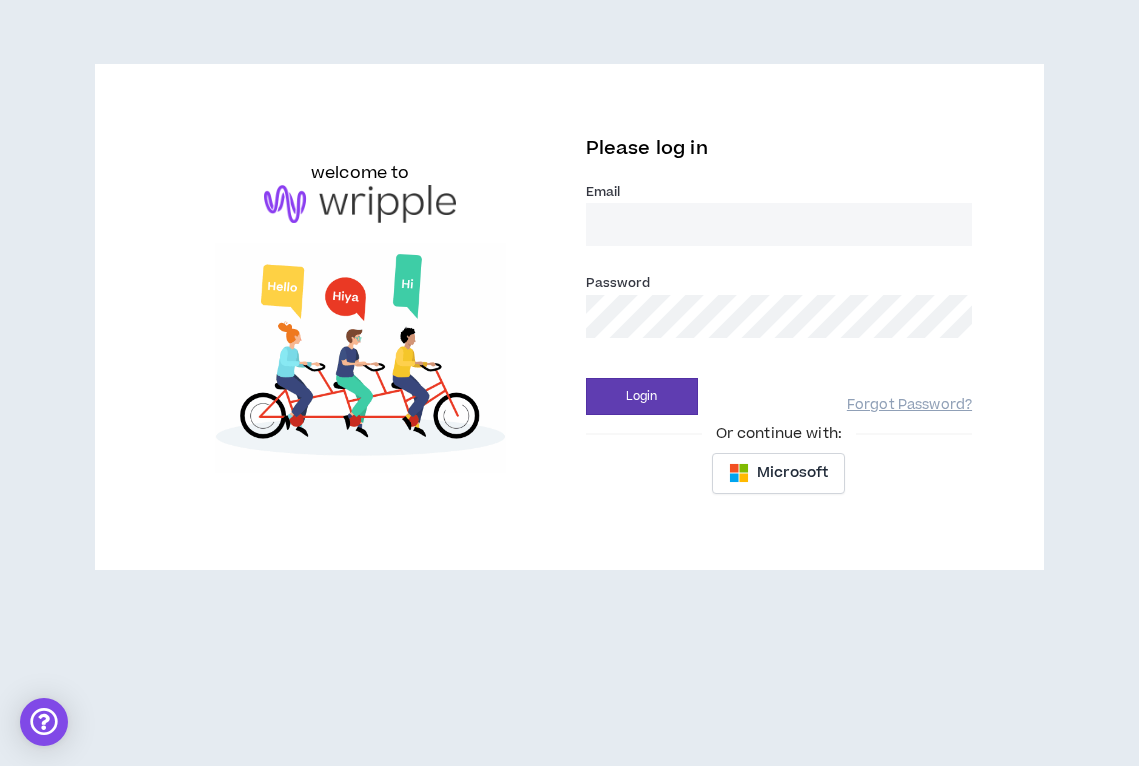 type on "[PERSON_NAME][EMAIL_ADDRESS][PERSON_NAME][DOMAIN_NAME]" 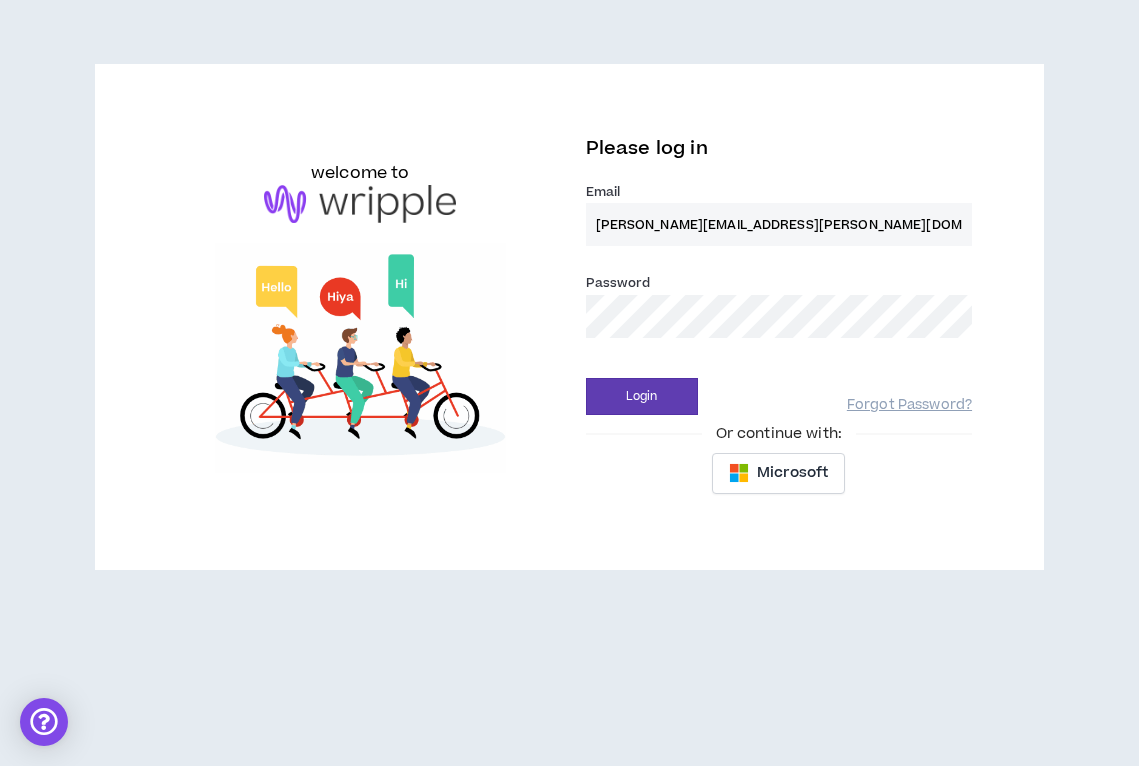 click on "Login" at bounding box center [642, 396] 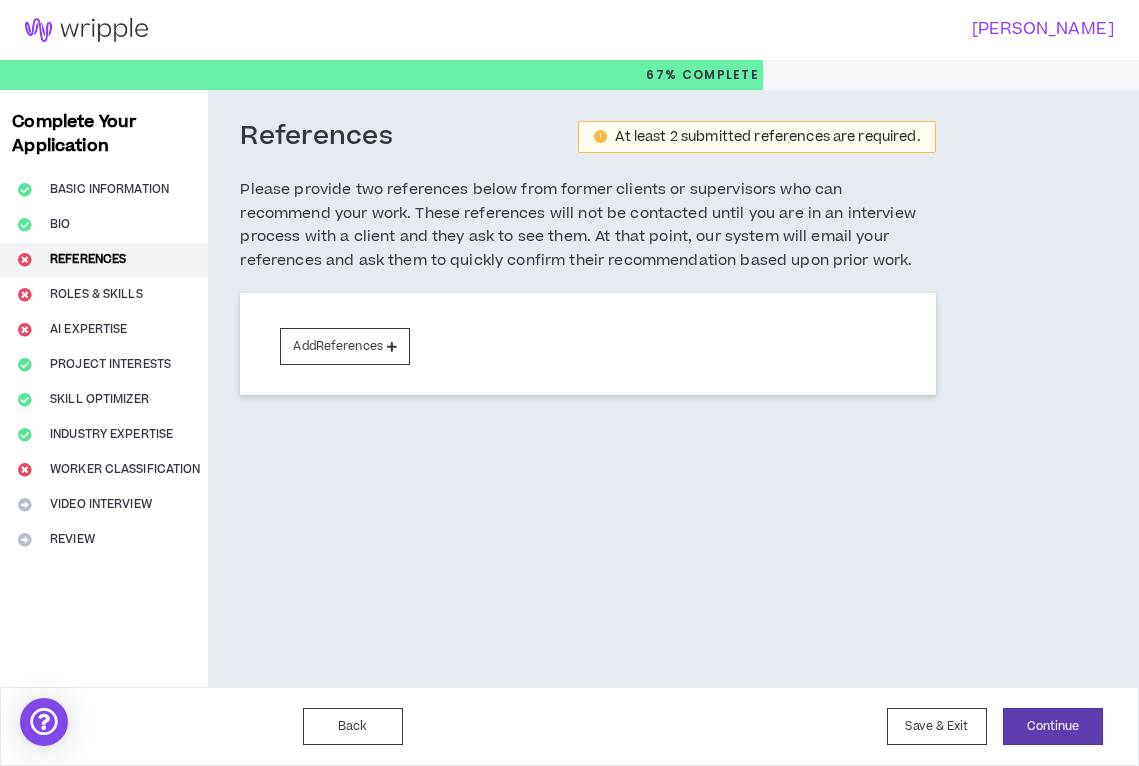 click on "Complete Your Application Basic Information Bio References Roles & Skills AI Expertise Project Interests Skill Optimizer Industry Expertise Worker Classification Video Interview Review" at bounding box center [104, 388] 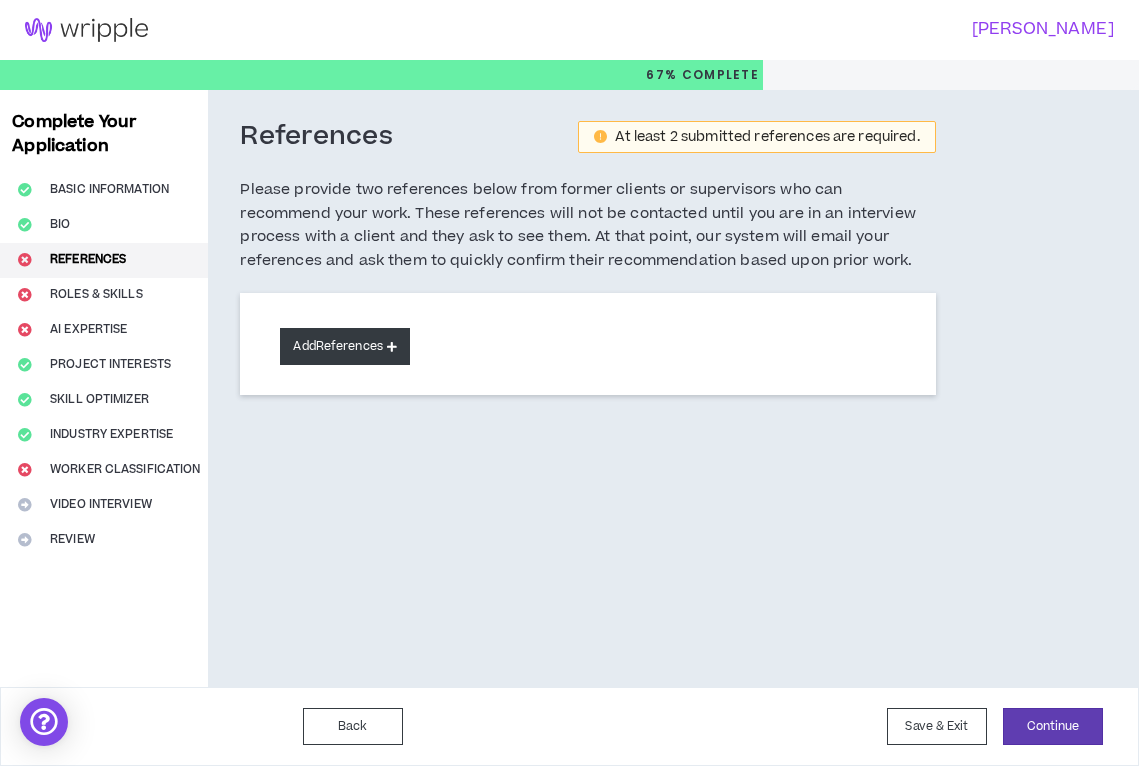 click on "Add  References" at bounding box center [345, 346] 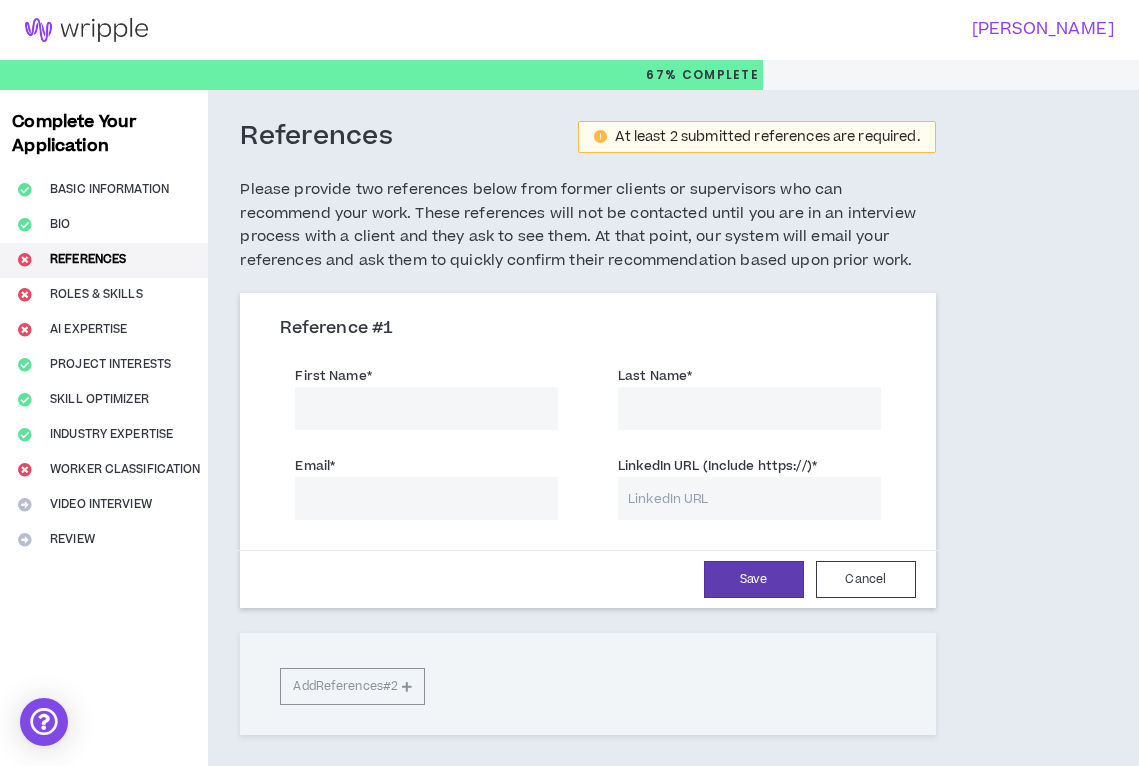 click on "First Name  *" at bounding box center (426, 408) 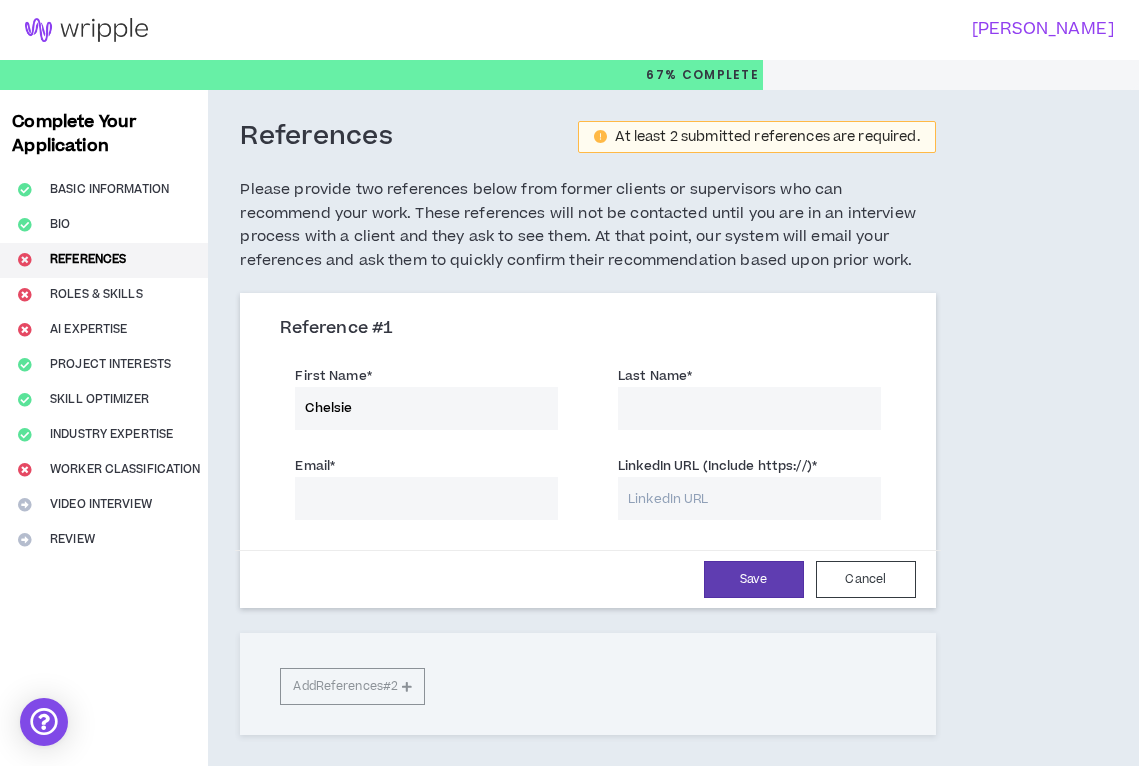 type on "Chelsie" 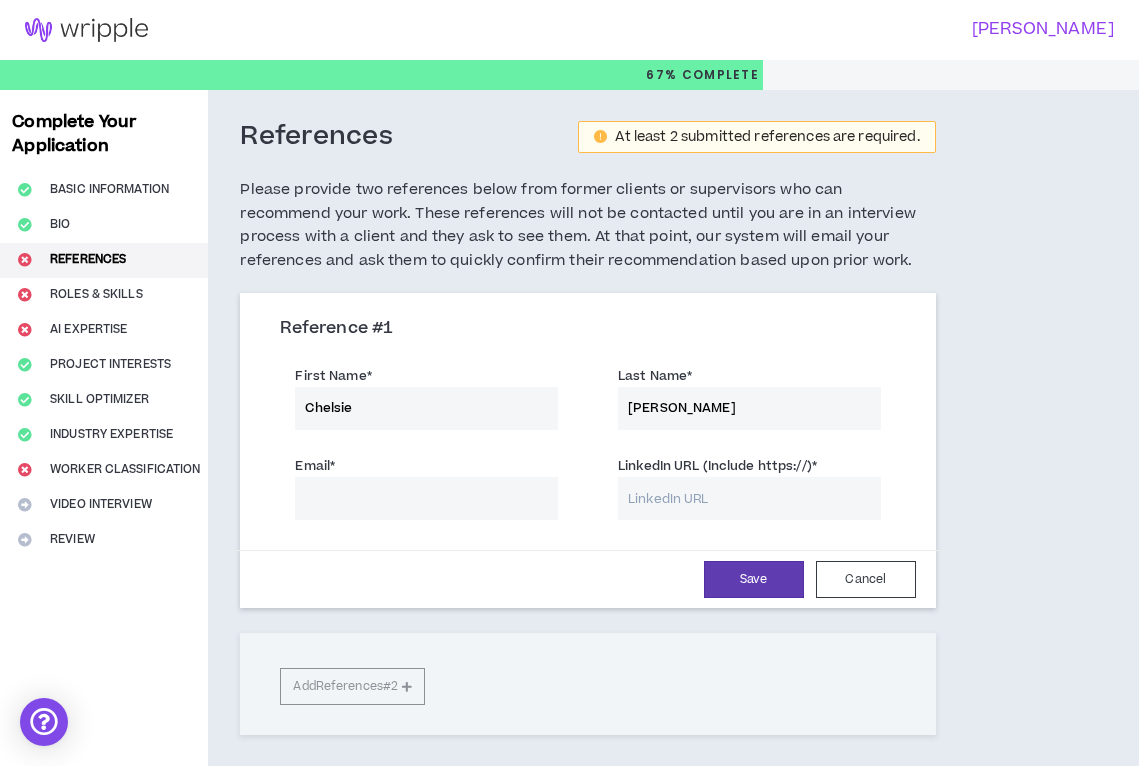 type on "[PERSON_NAME]" 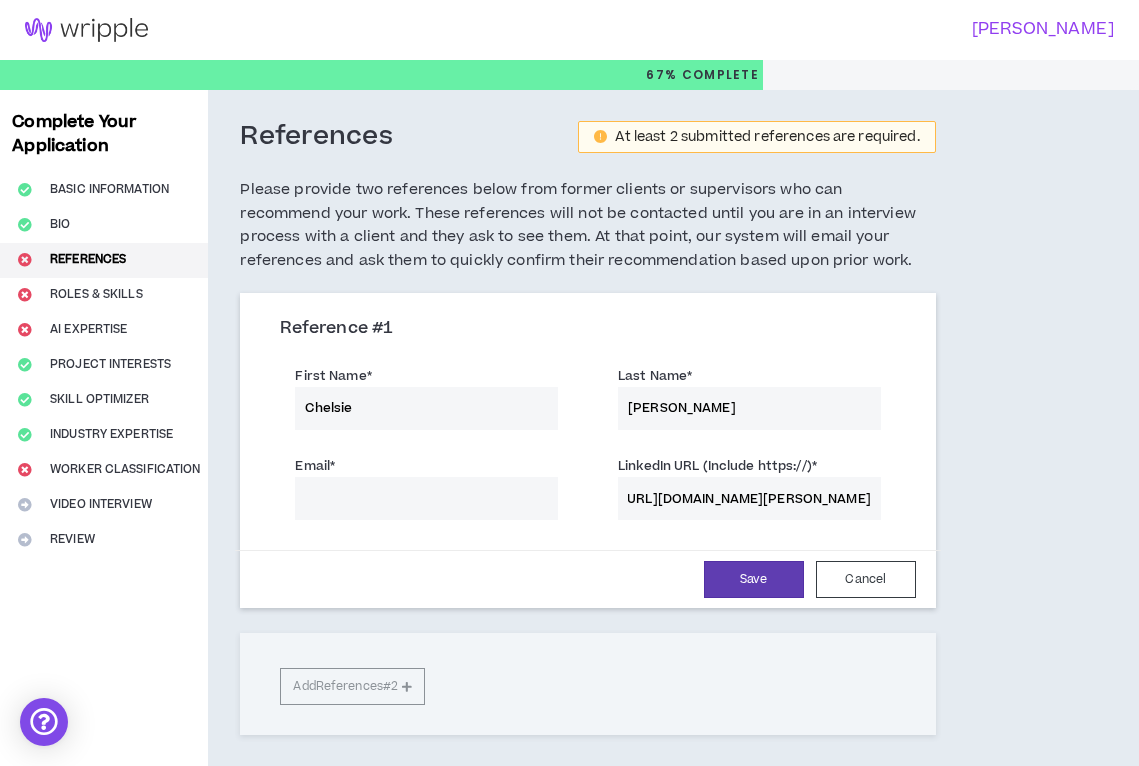 scroll, scrollTop: 0, scrollLeft: 0, axis: both 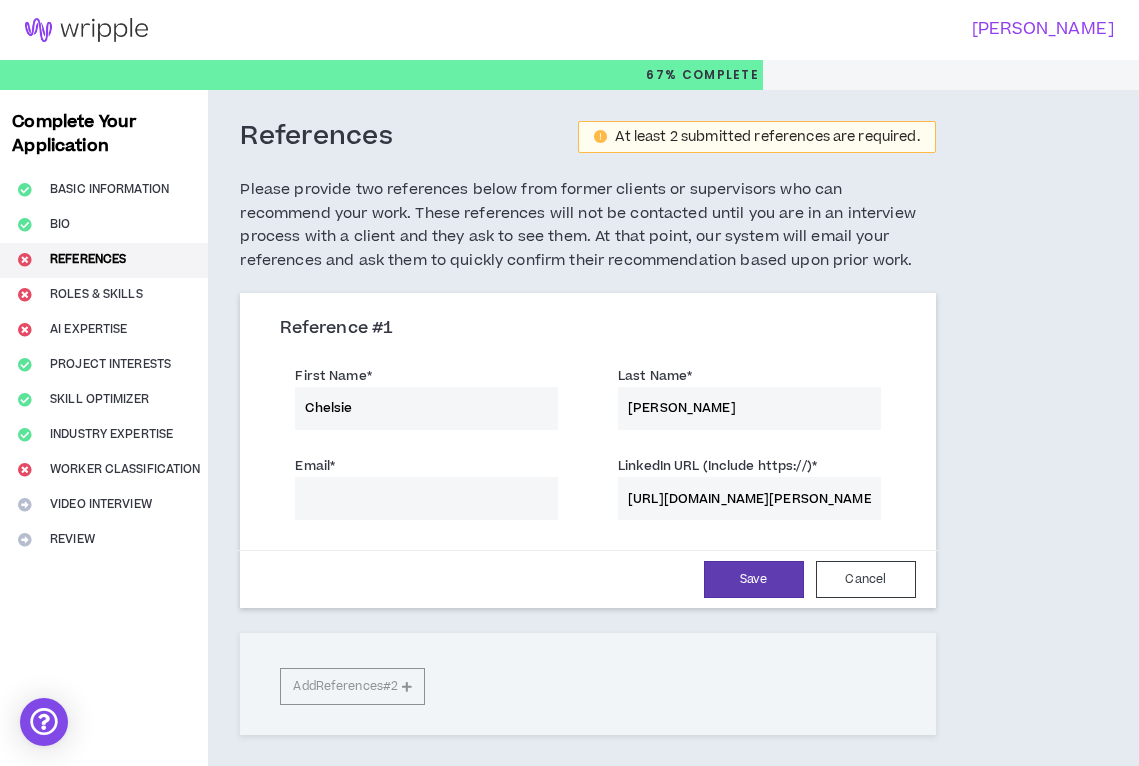 type on "[URL][DOMAIN_NAME][PERSON_NAME]" 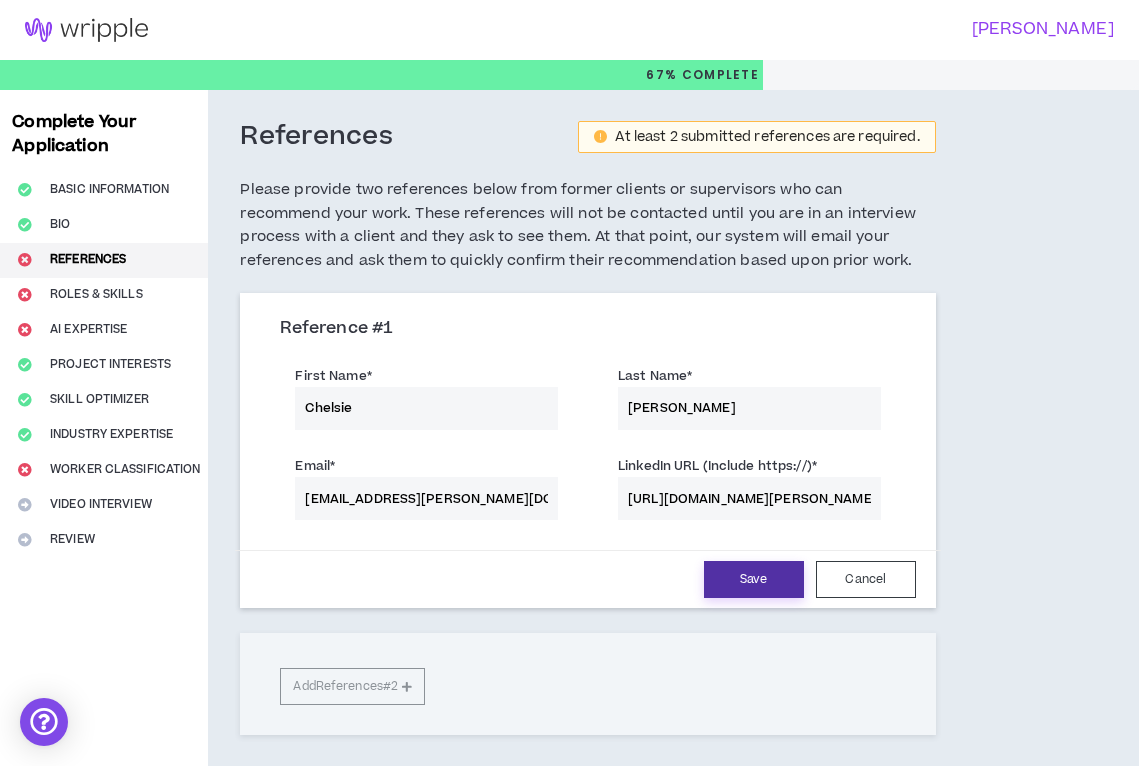 type on "[EMAIL_ADDRESS][PERSON_NAME][DOMAIN_NAME]" 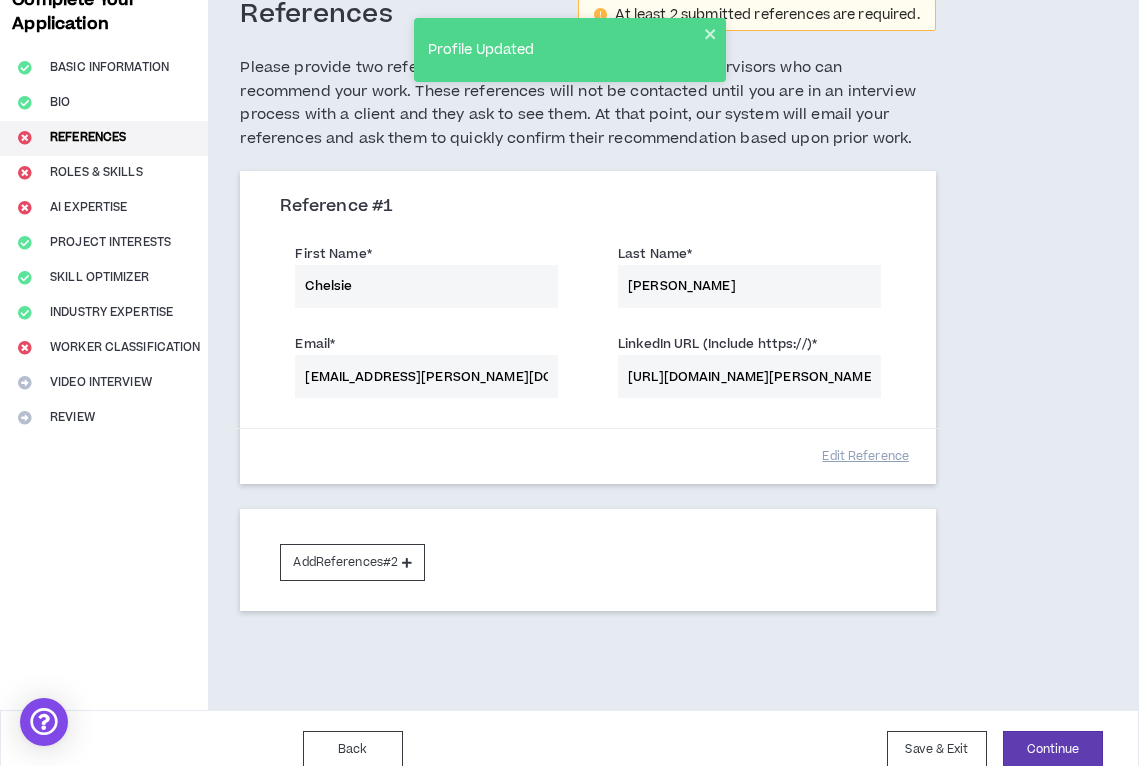 scroll, scrollTop: 145, scrollLeft: 0, axis: vertical 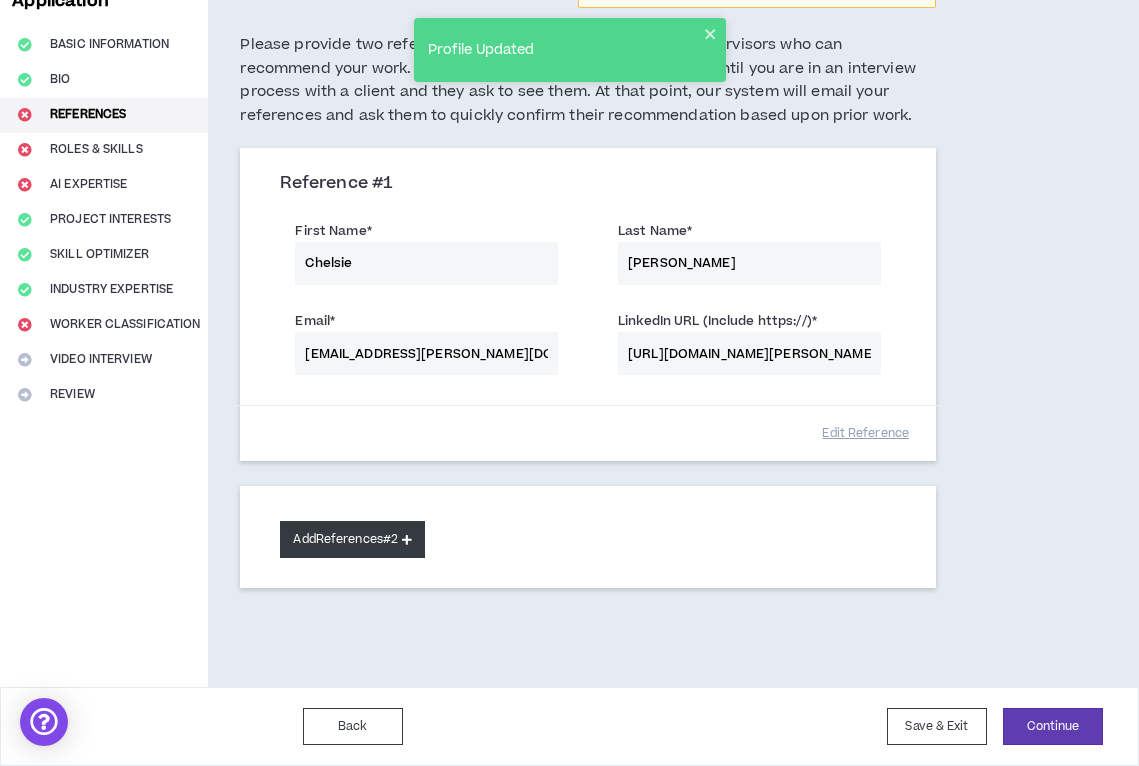 click on "Add  References  #2" at bounding box center (352, 539) 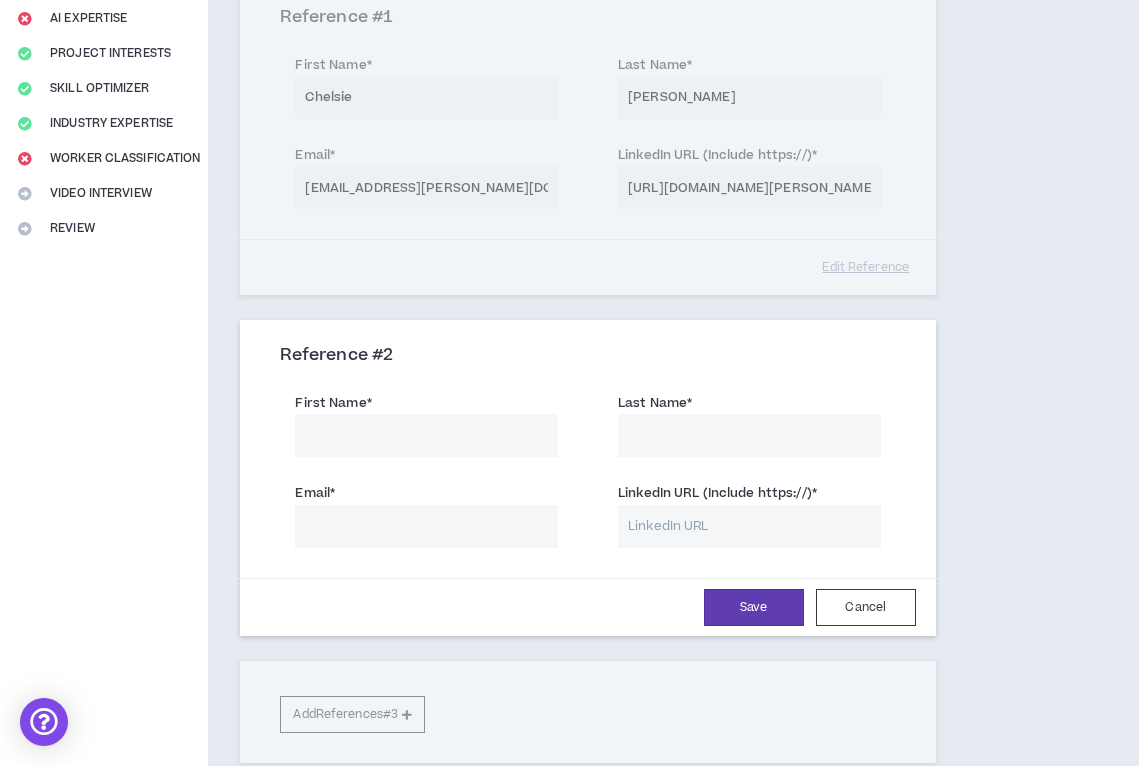 scroll, scrollTop: 316, scrollLeft: 0, axis: vertical 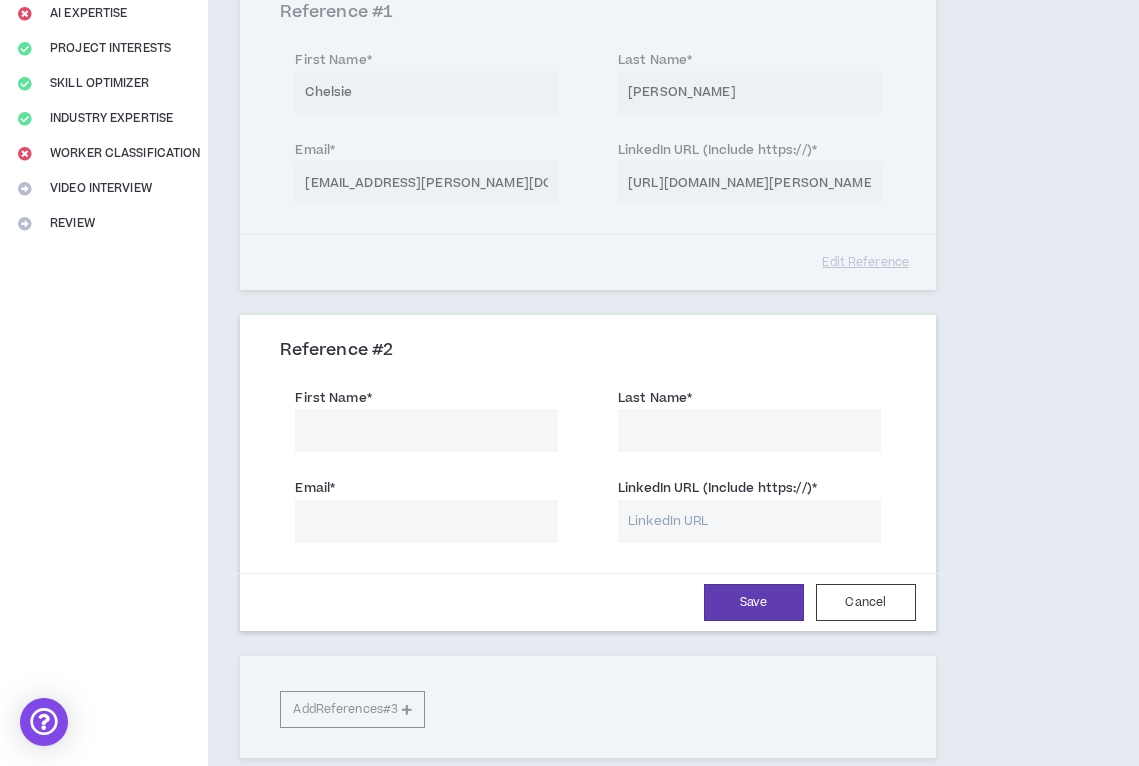 click on "LinkedIn URL (Include https://)  *" at bounding box center [749, 521] 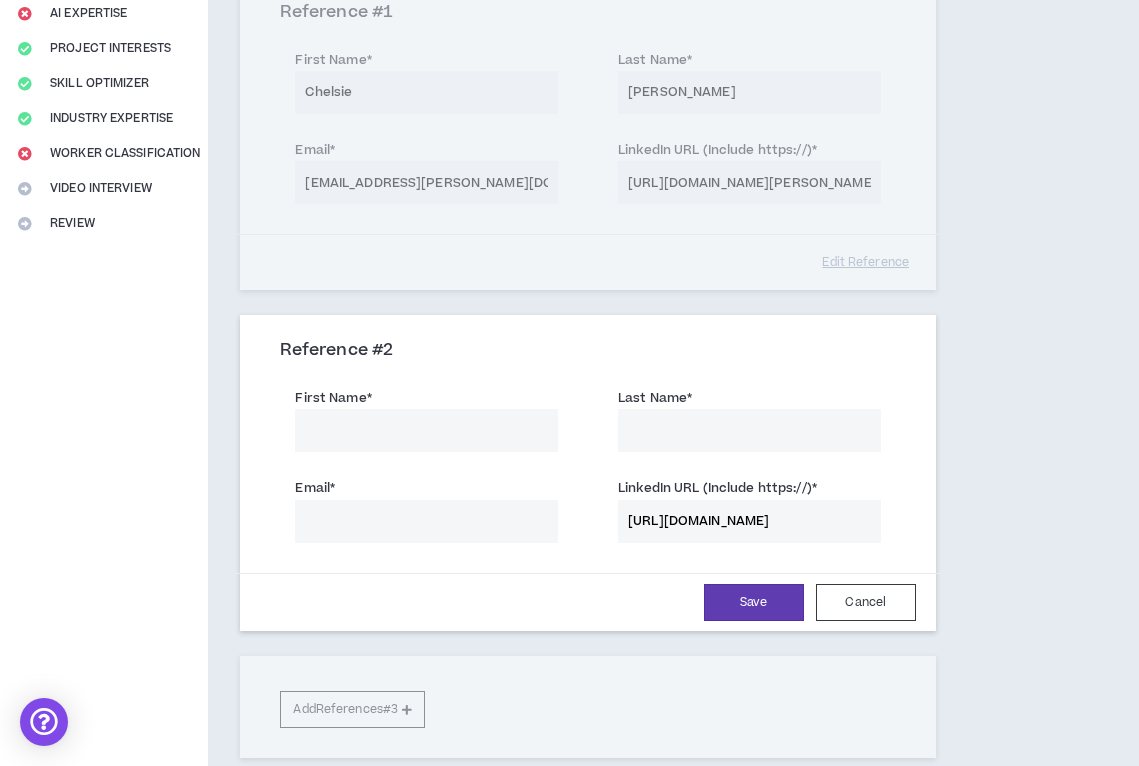 scroll, scrollTop: 0, scrollLeft: 50, axis: horizontal 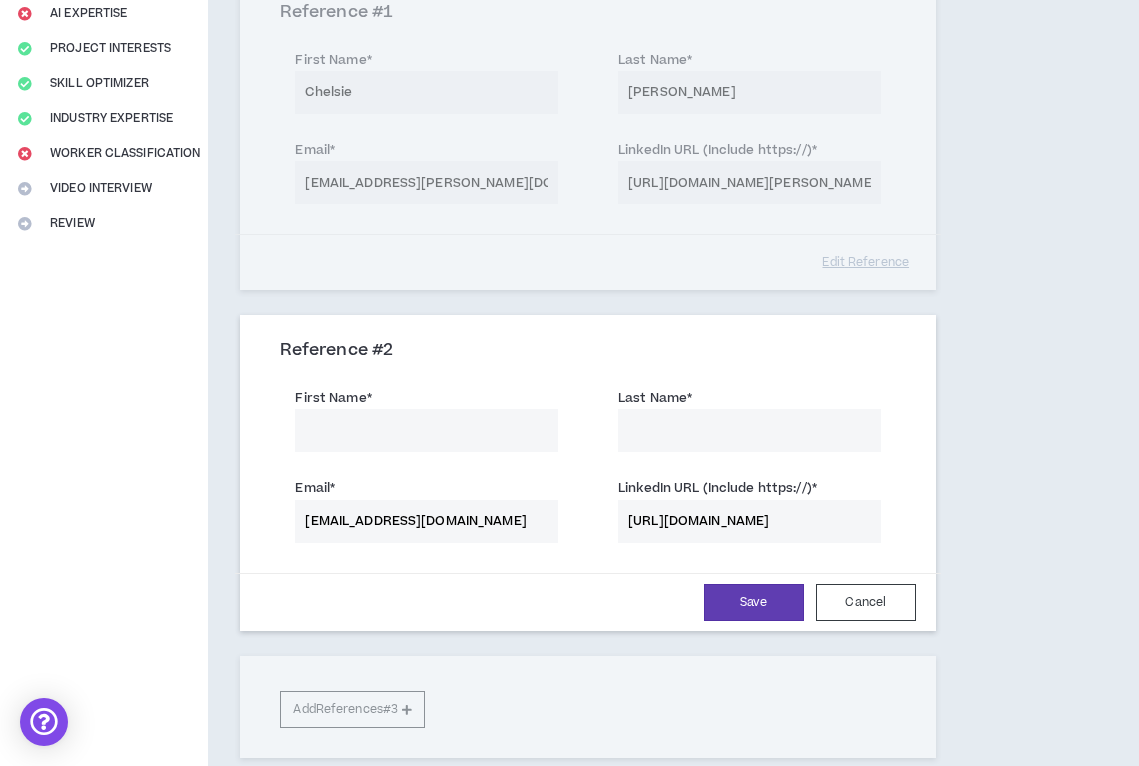 type on "[EMAIL_ADDRESS][DOMAIN_NAME]" 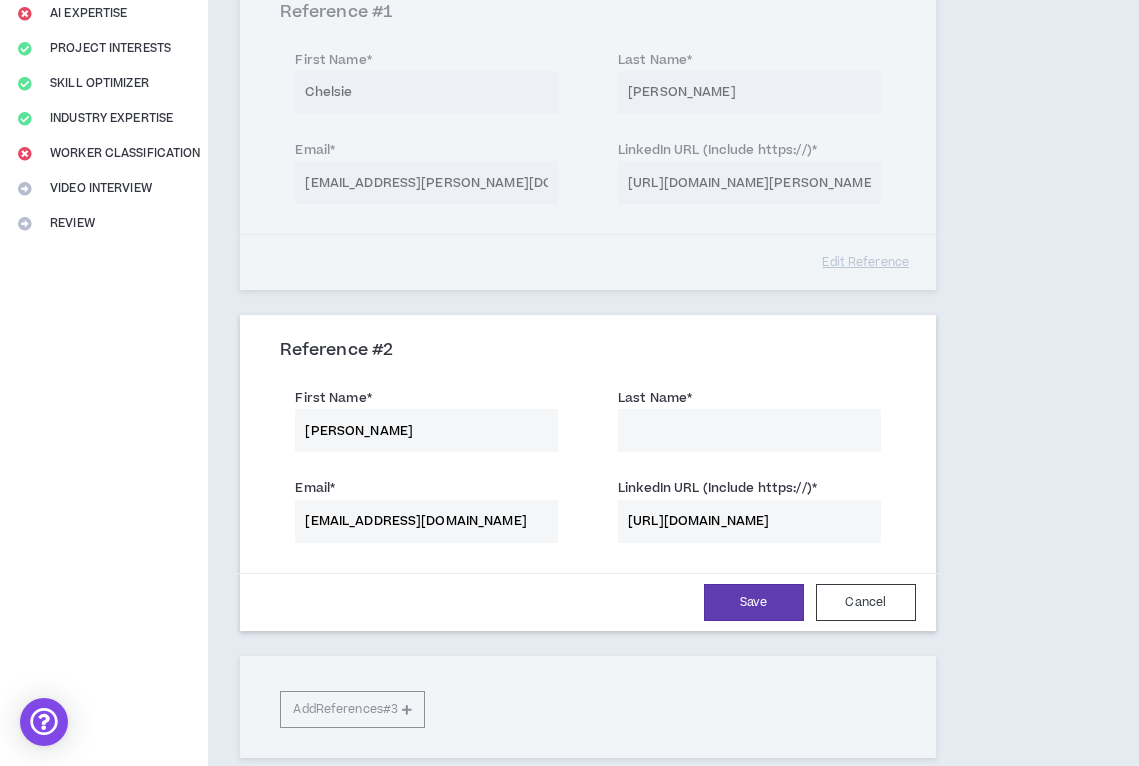 type on "[PERSON_NAME]" 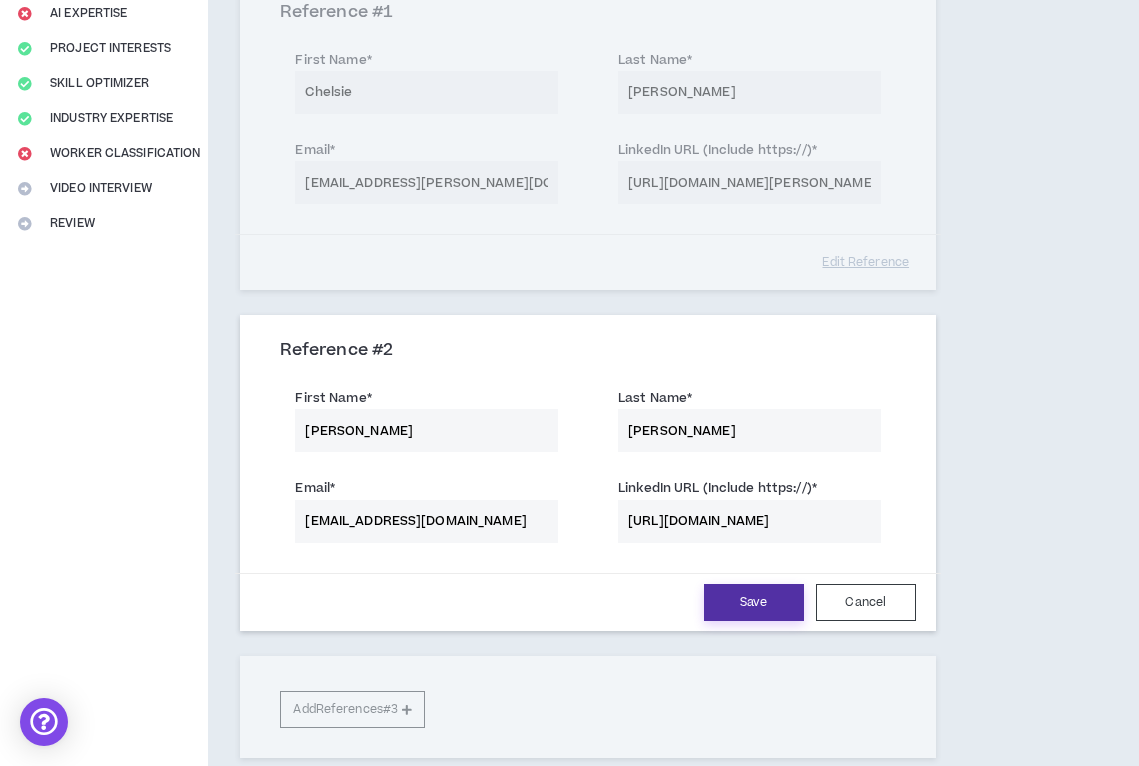 type on "[PERSON_NAME]" 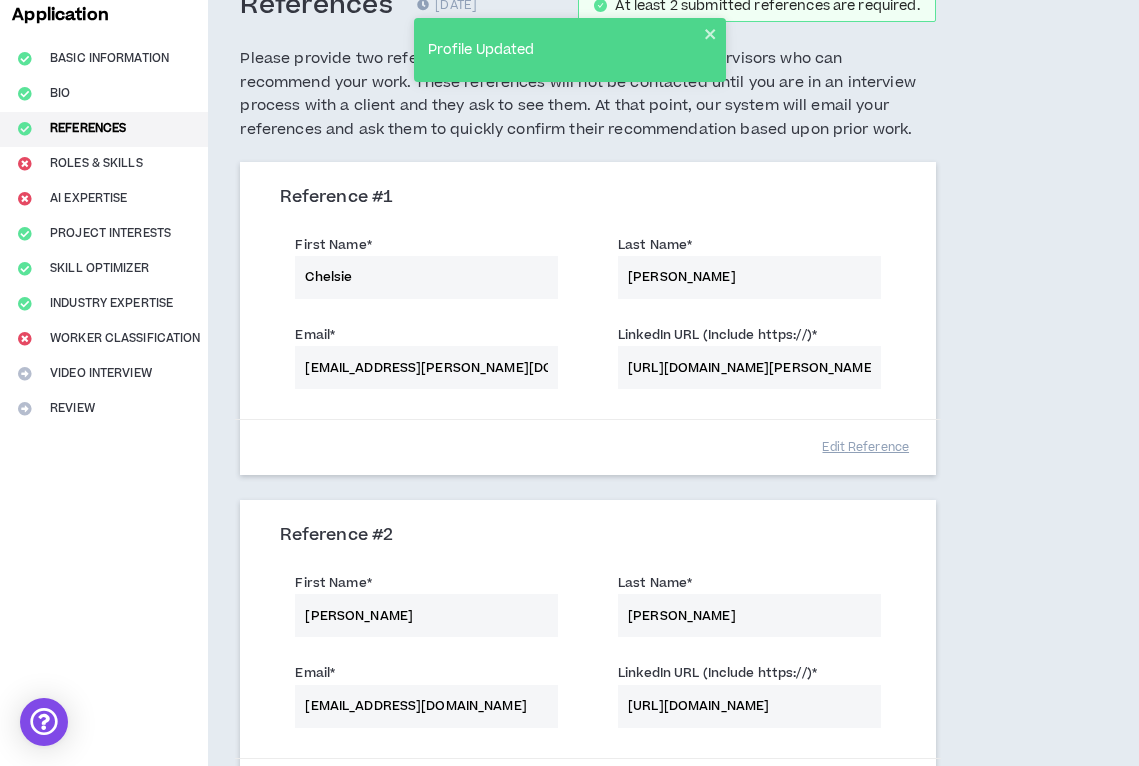 scroll, scrollTop: 483, scrollLeft: 0, axis: vertical 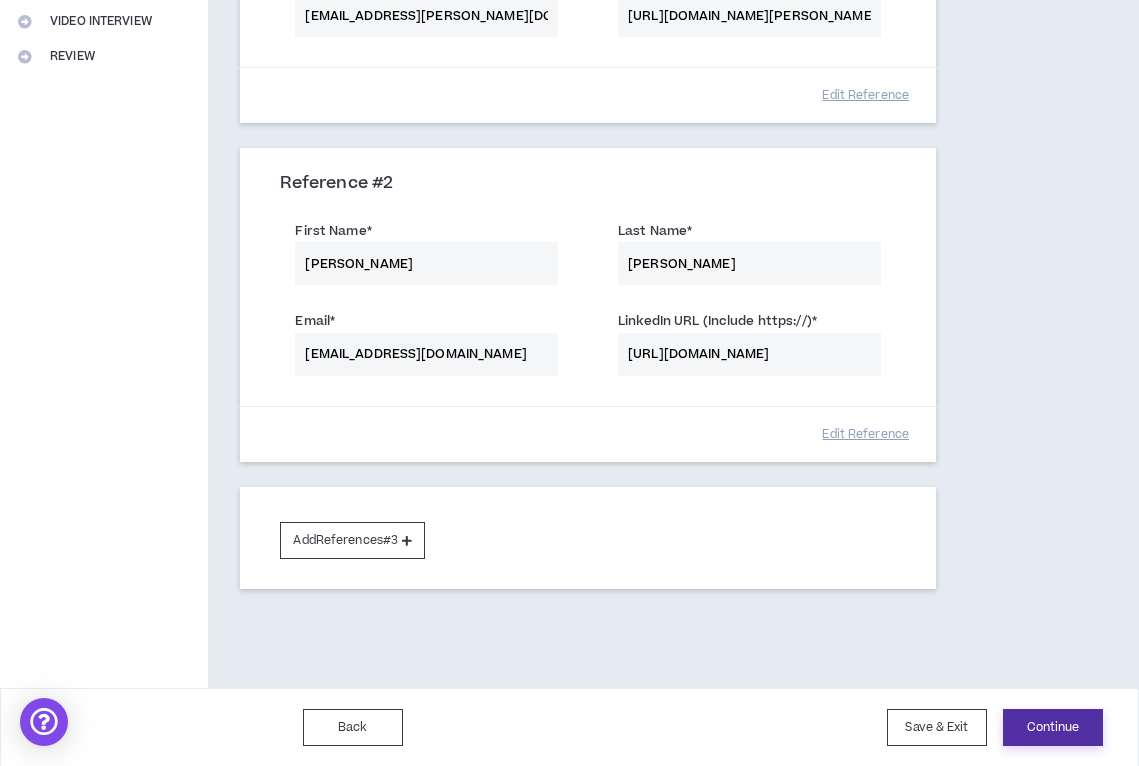 click on "Continue" at bounding box center (1053, 727) 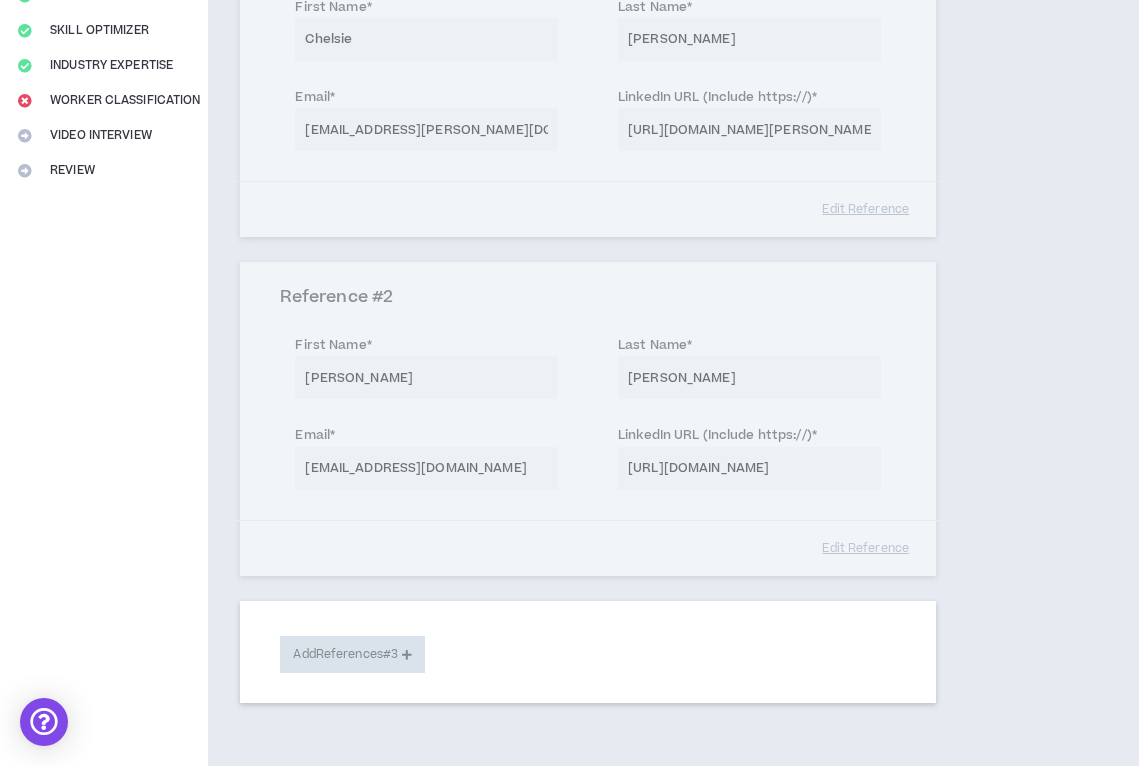 select on "***" 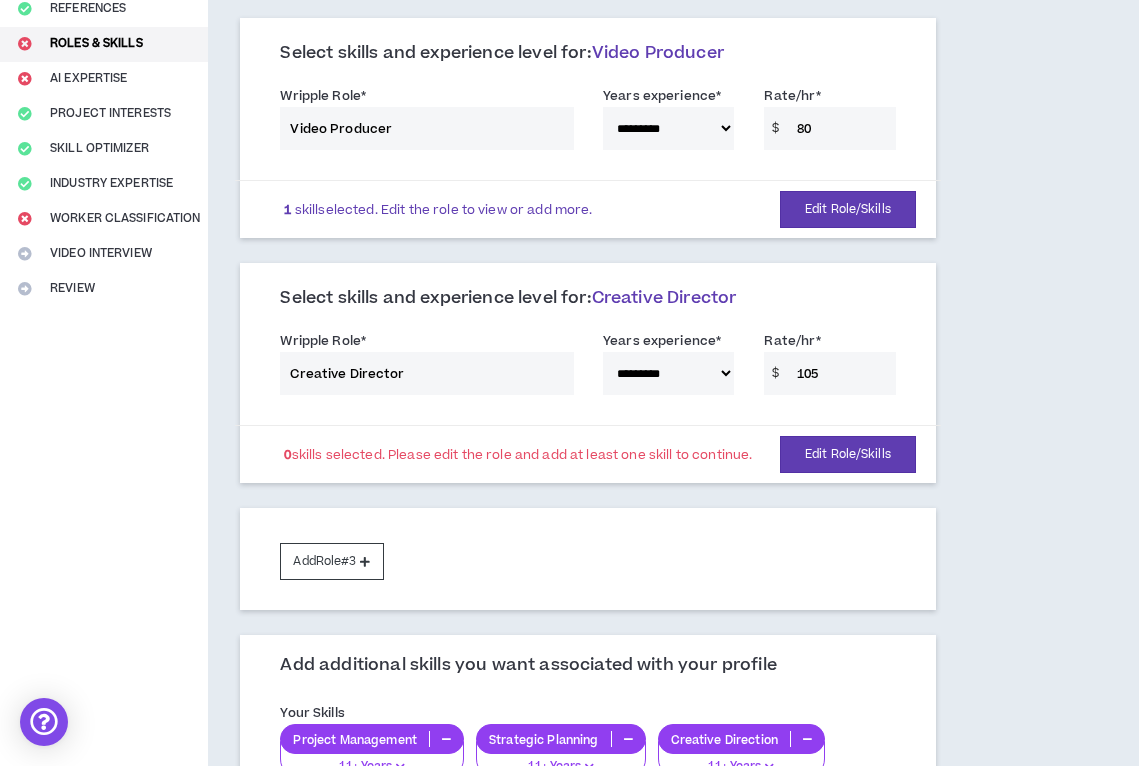 scroll, scrollTop: 377, scrollLeft: 0, axis: vertical 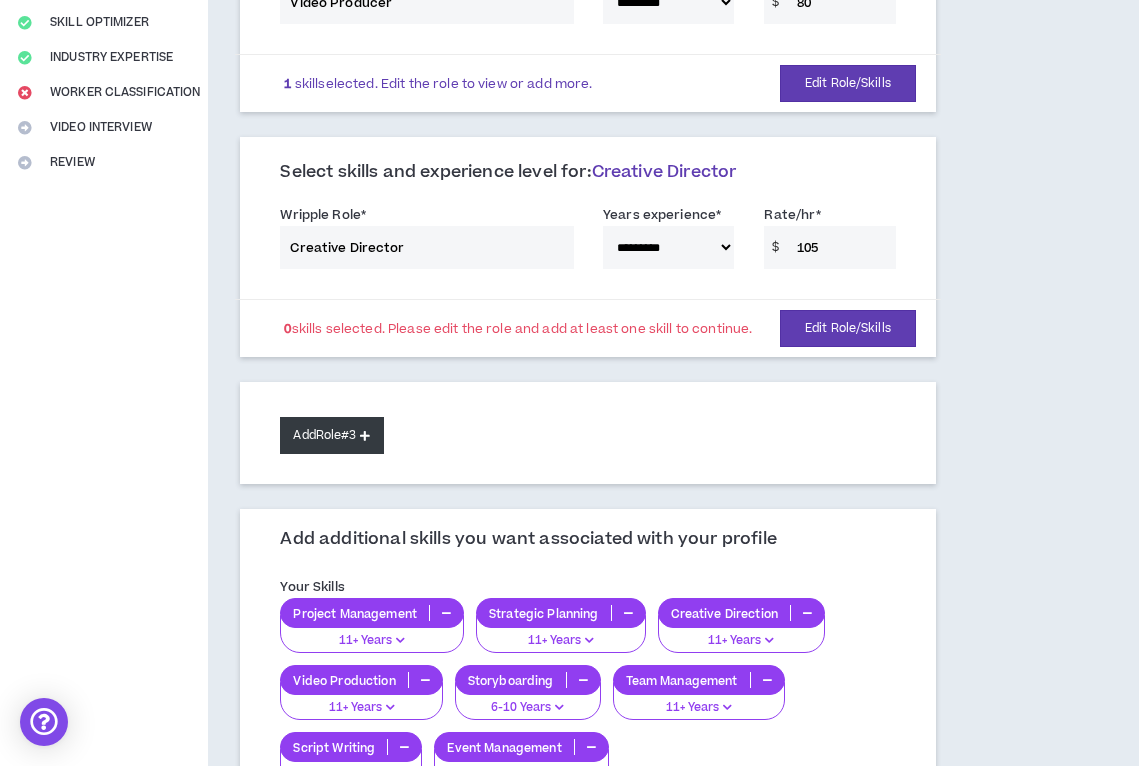 click on "Add  Role  #3" at bounding box center (331, 435) 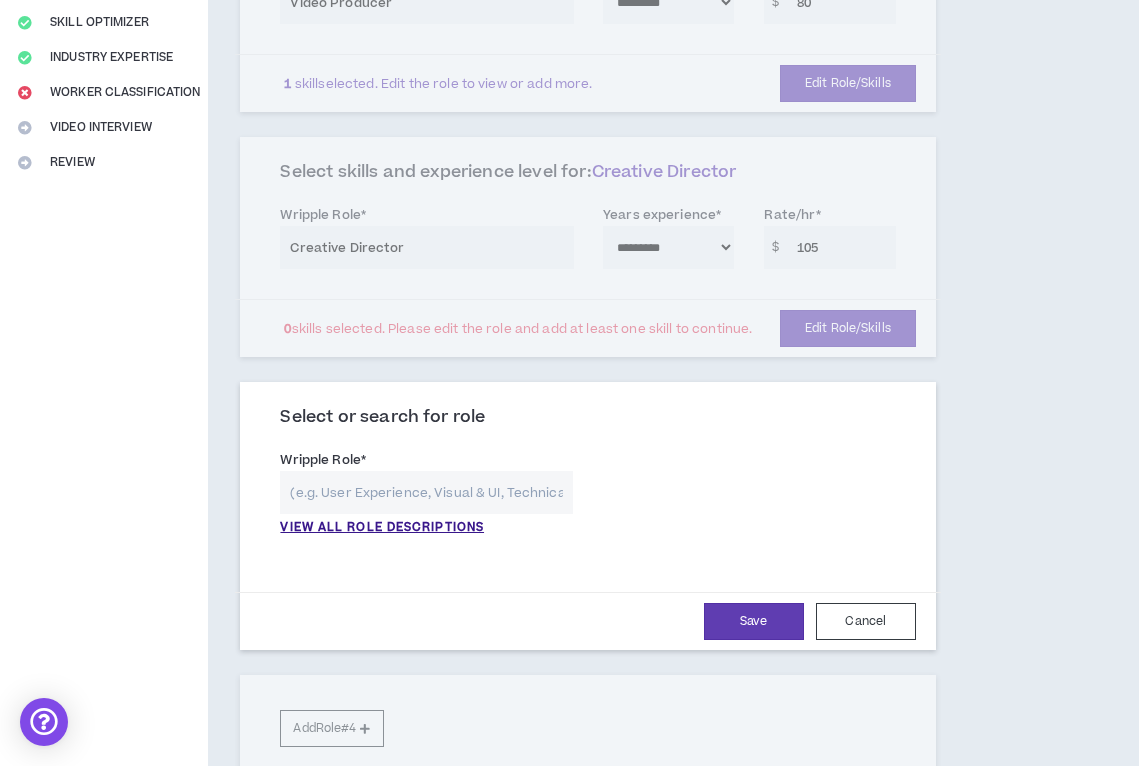 click at bounding box center (426, 492) 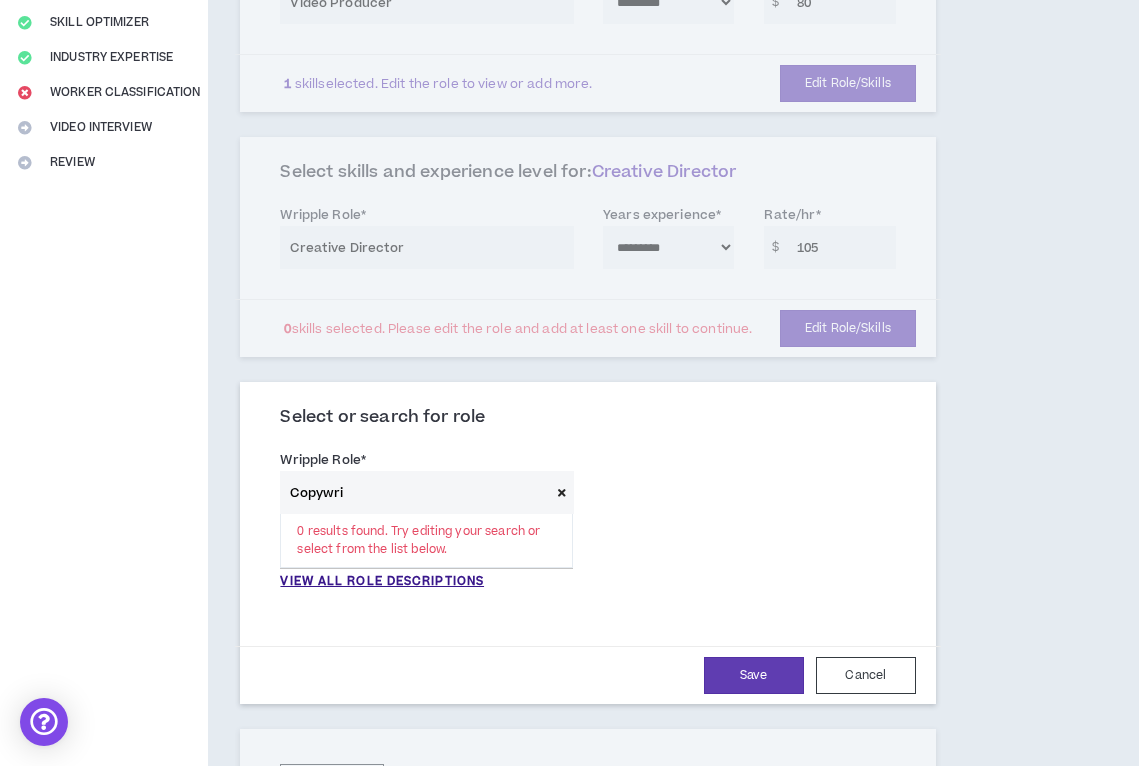 click on "Copywri" at bounding box center [415, 492] 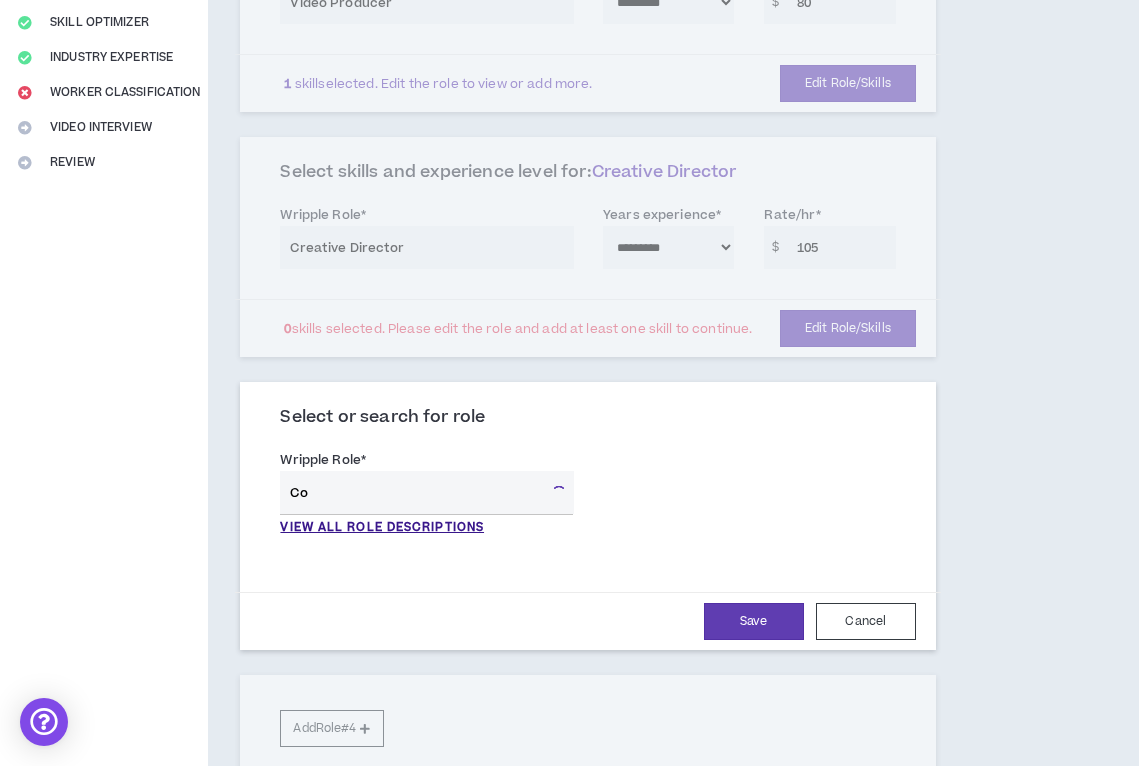 type on "C" 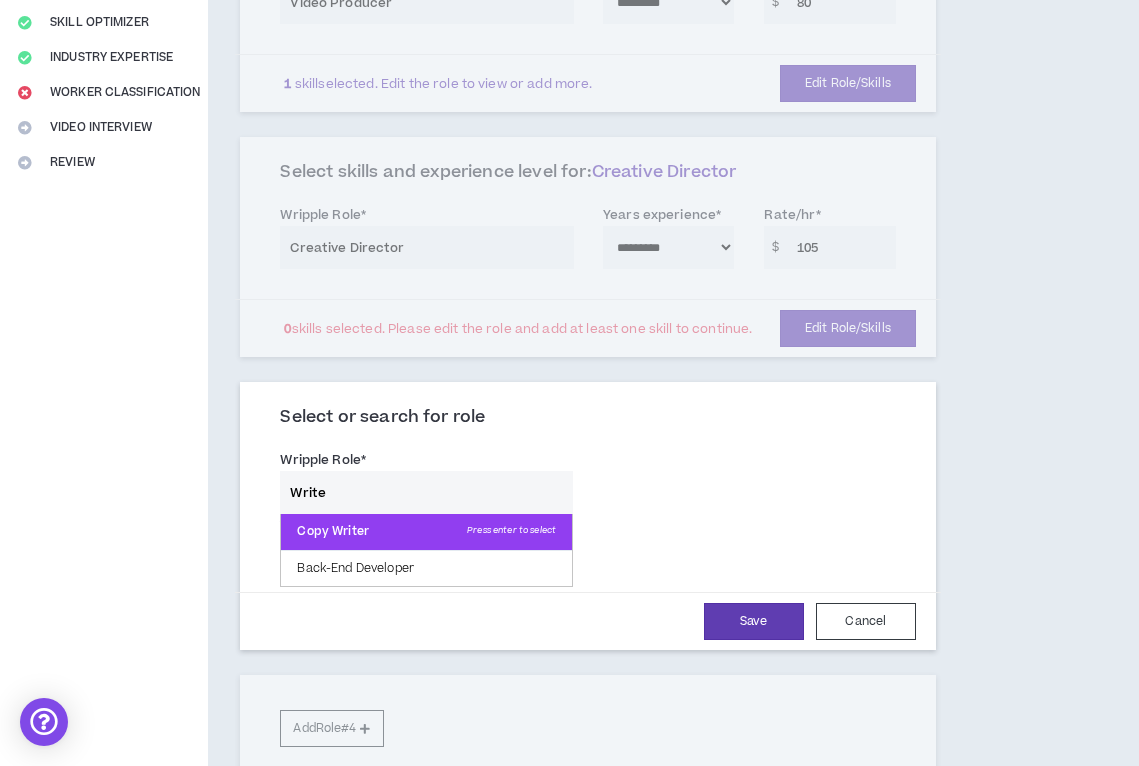 click on "Copy Writer Press enter to select" at bounding box center [426, 532] 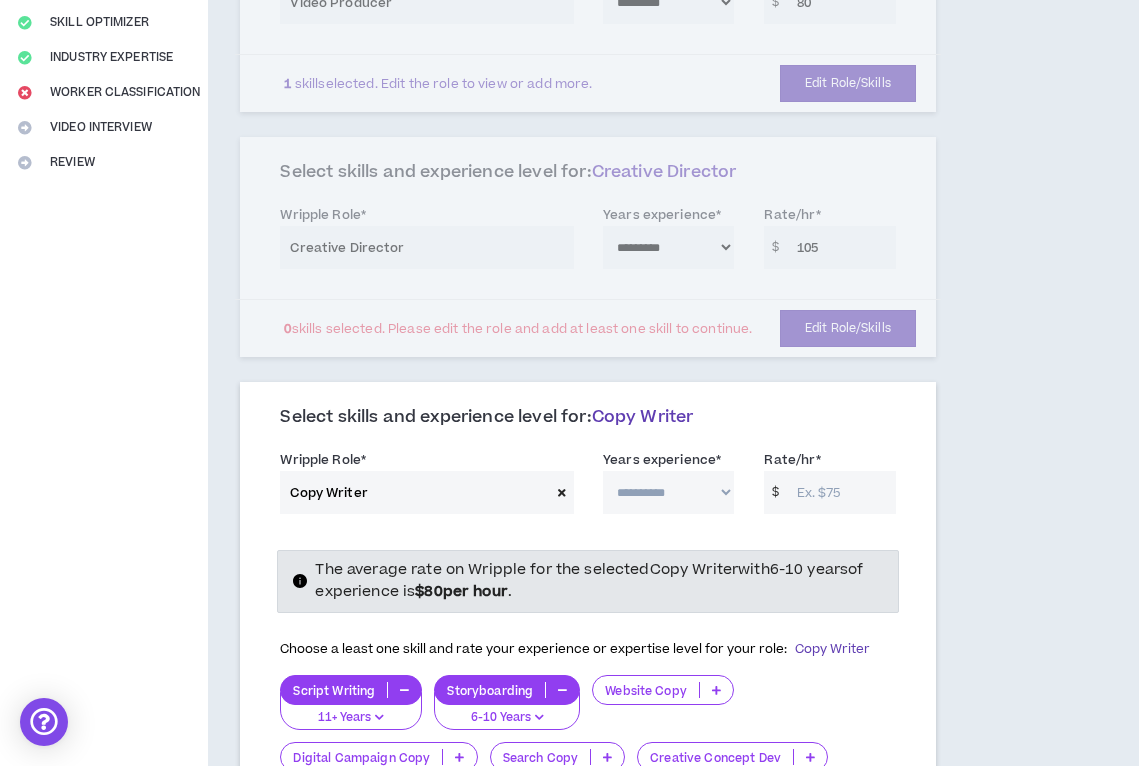 click on "**********" at bounding box center [668, 492] 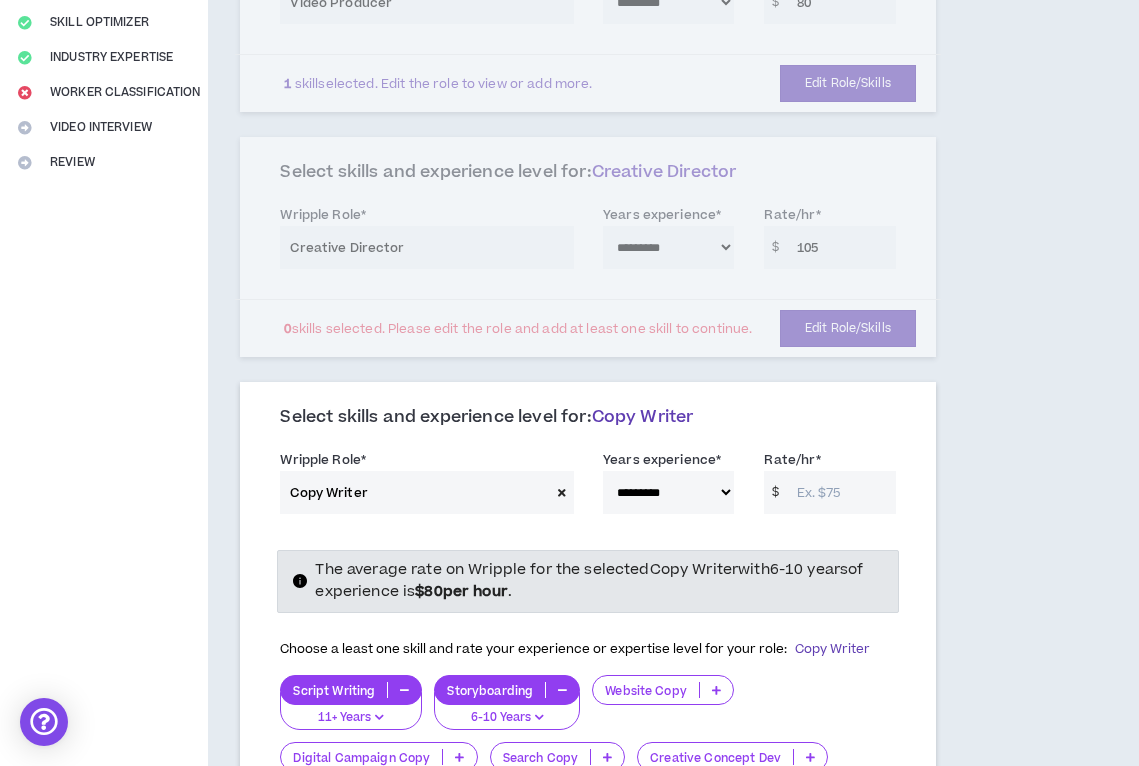click on "**********" at bounding box center [587, 247] 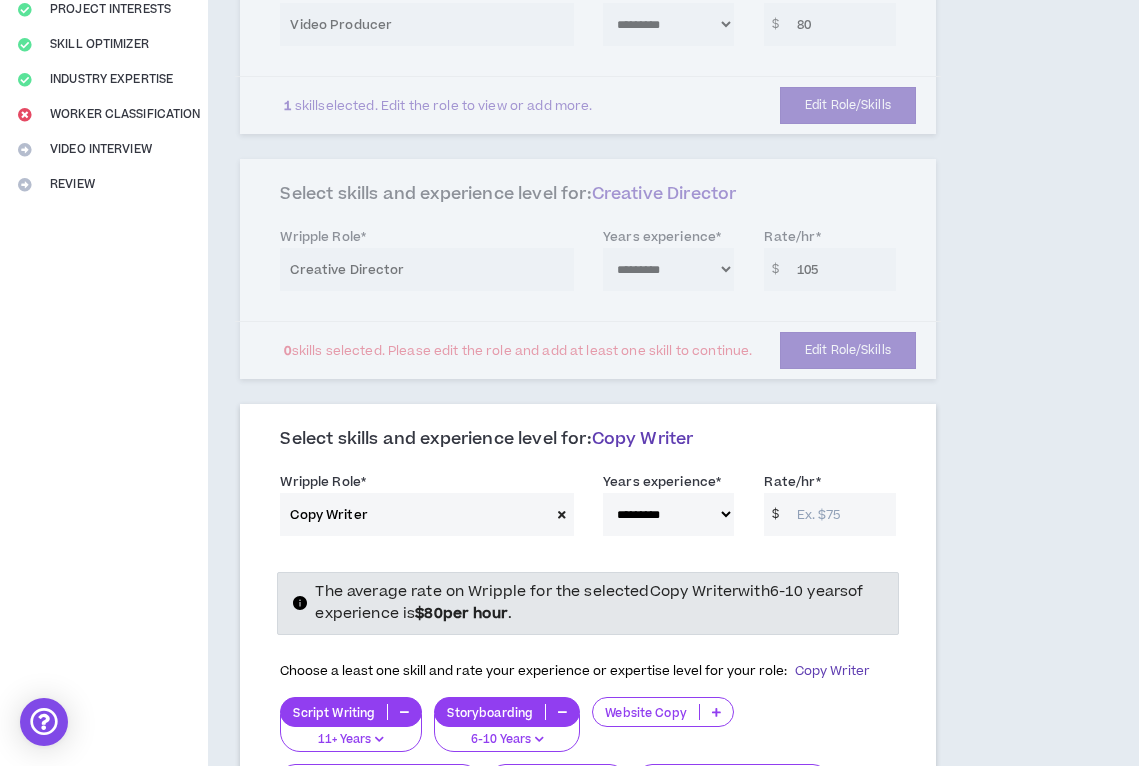 scroll, scrollTop: 328, scrollLeft: 0, axis: vertical 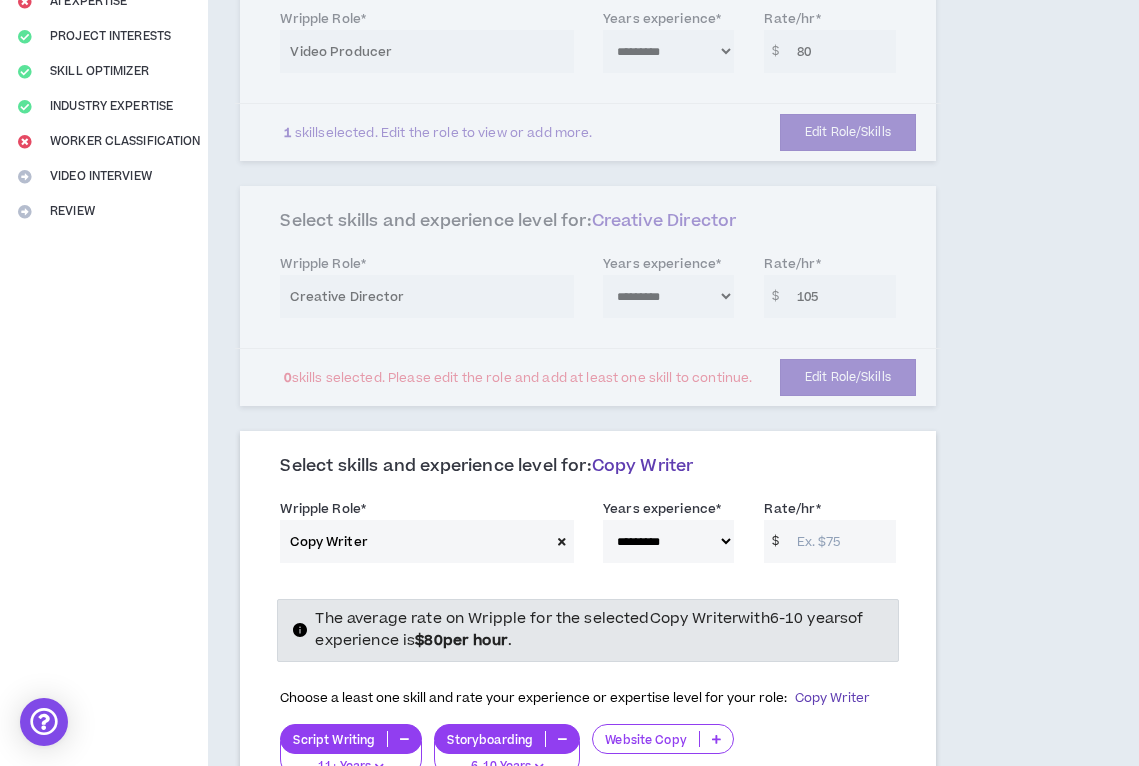 click on "Rate/hr  *" at bounding box center [841, 541] 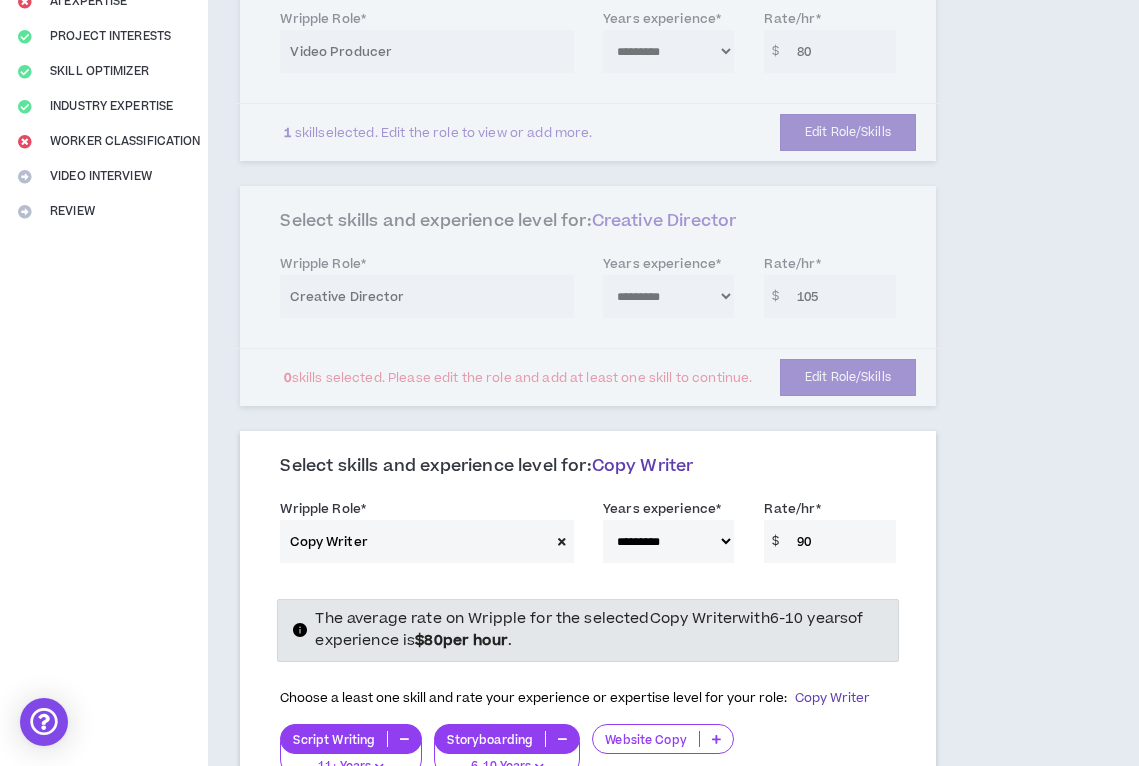 type on "9" 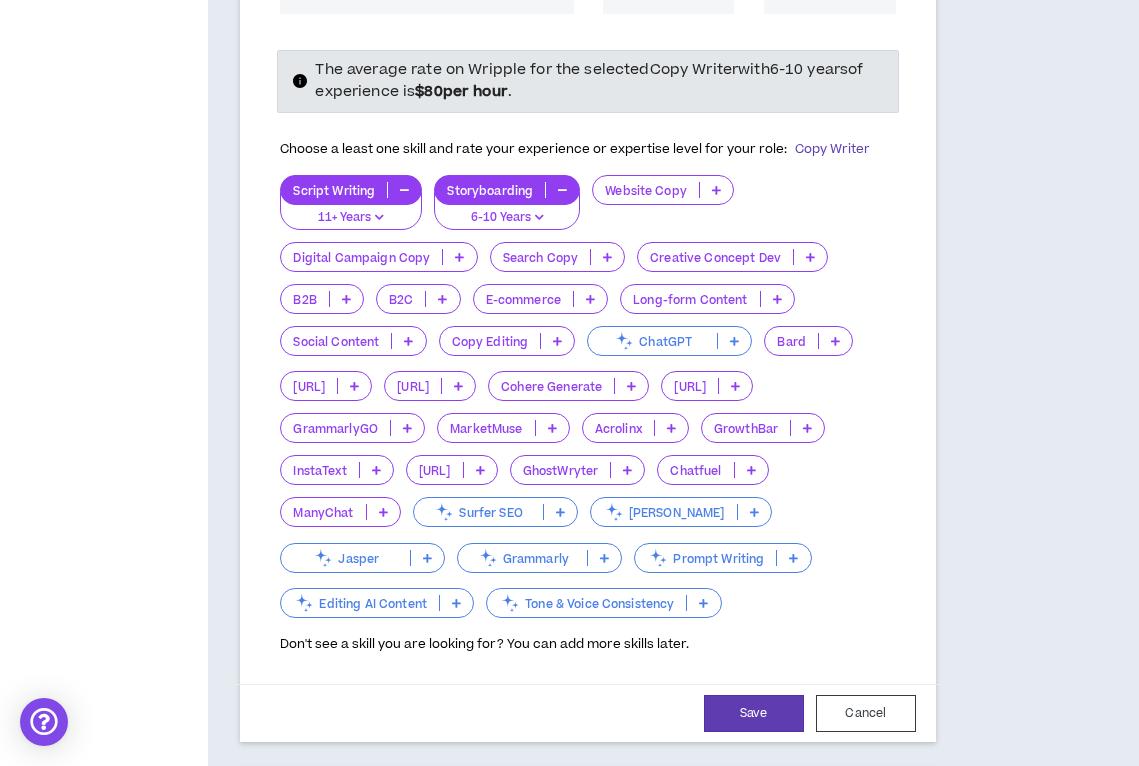 scroll, scrollTop: 884, scrollLeft: 0, axis: vertical 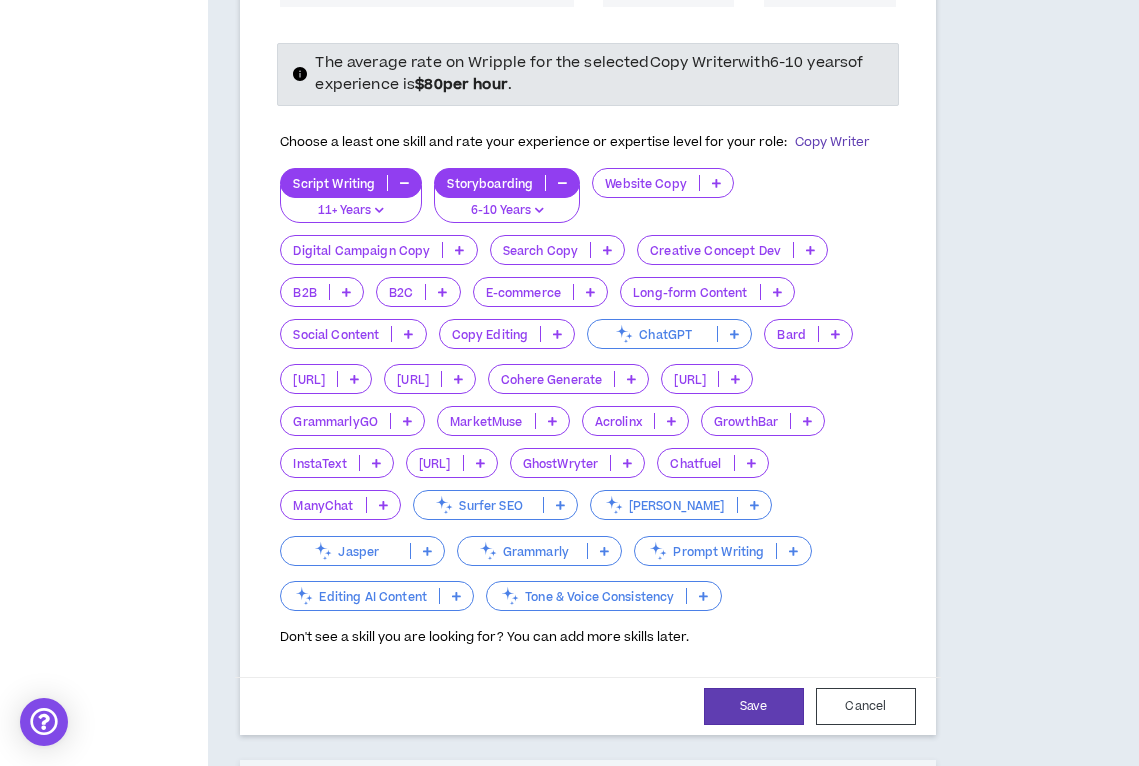 type on "100" 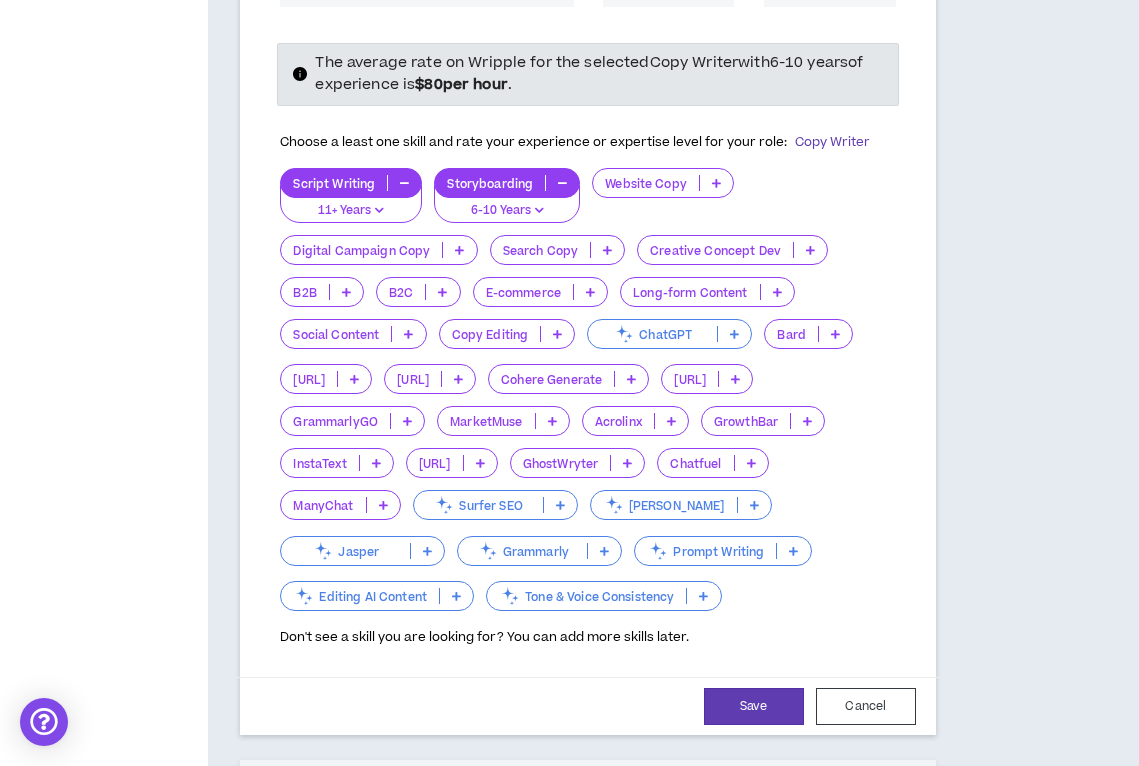 click on "Creative Concept Dev" at bounding box center [715, 250] 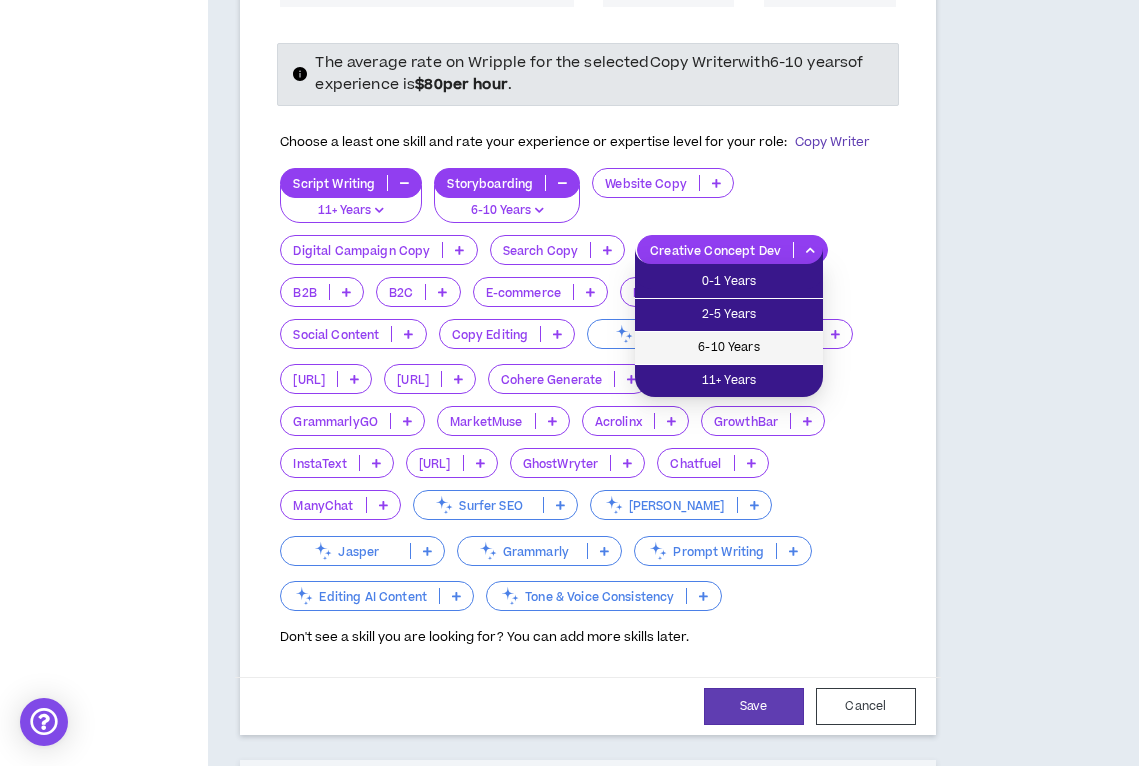 click on "6-10 Years" at bounding box center (729, 348) 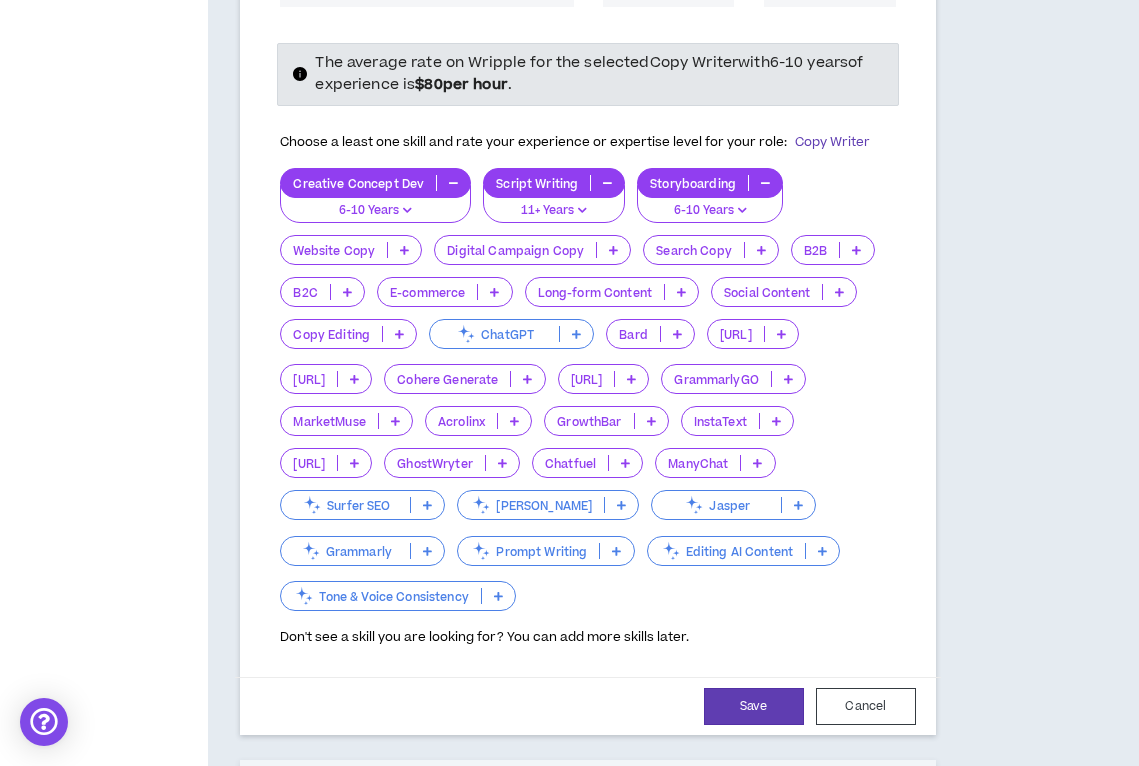 click at bounding box center [582, 210] 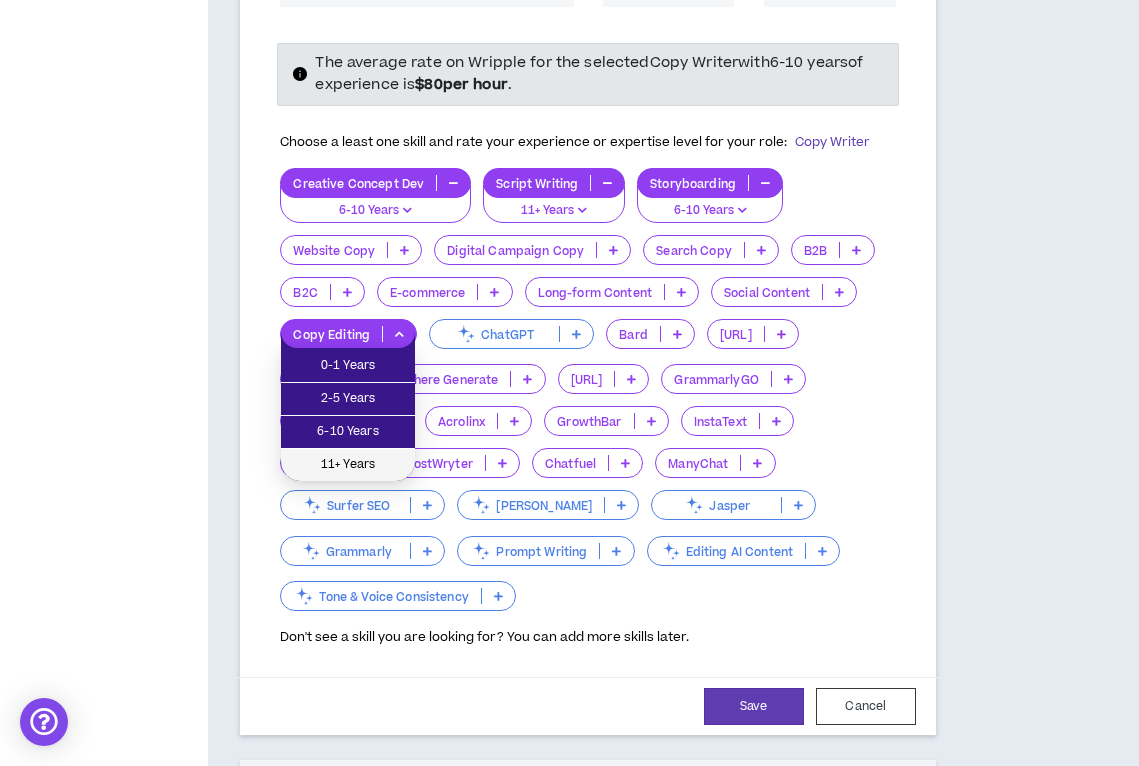 click on "11+ Years" at bounding box center [348, 465] 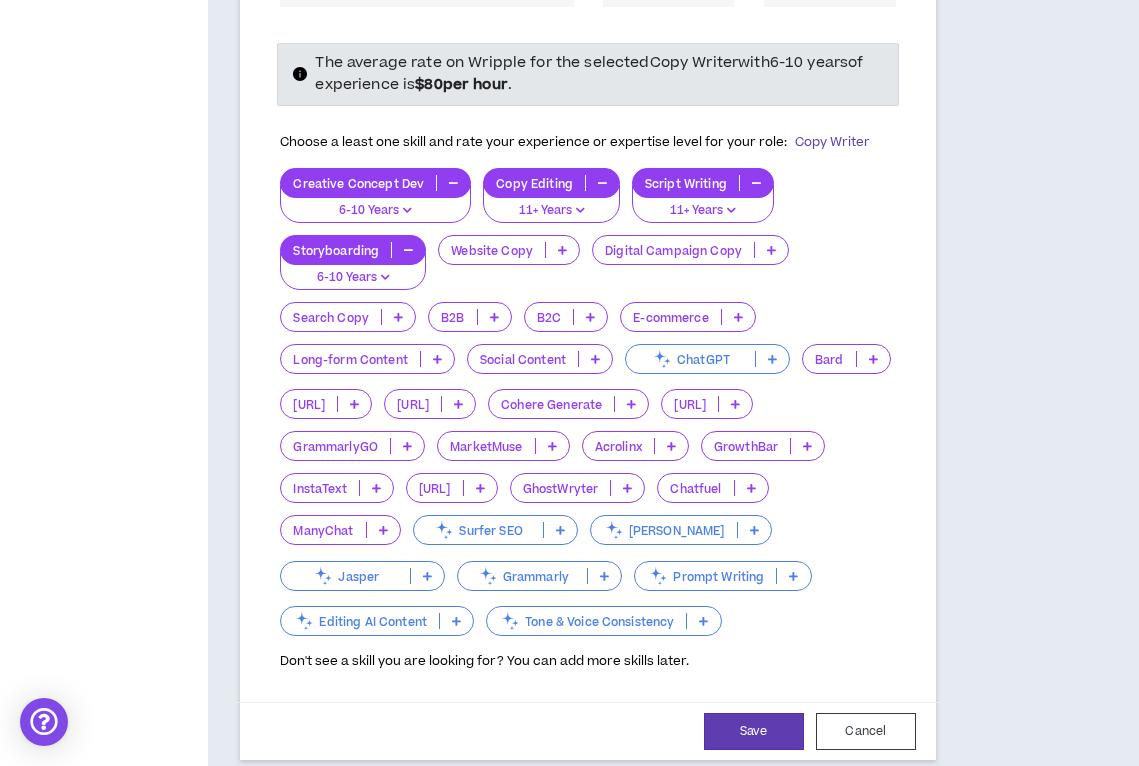 click on "ChatGPT" at bounding box center [690, 359] 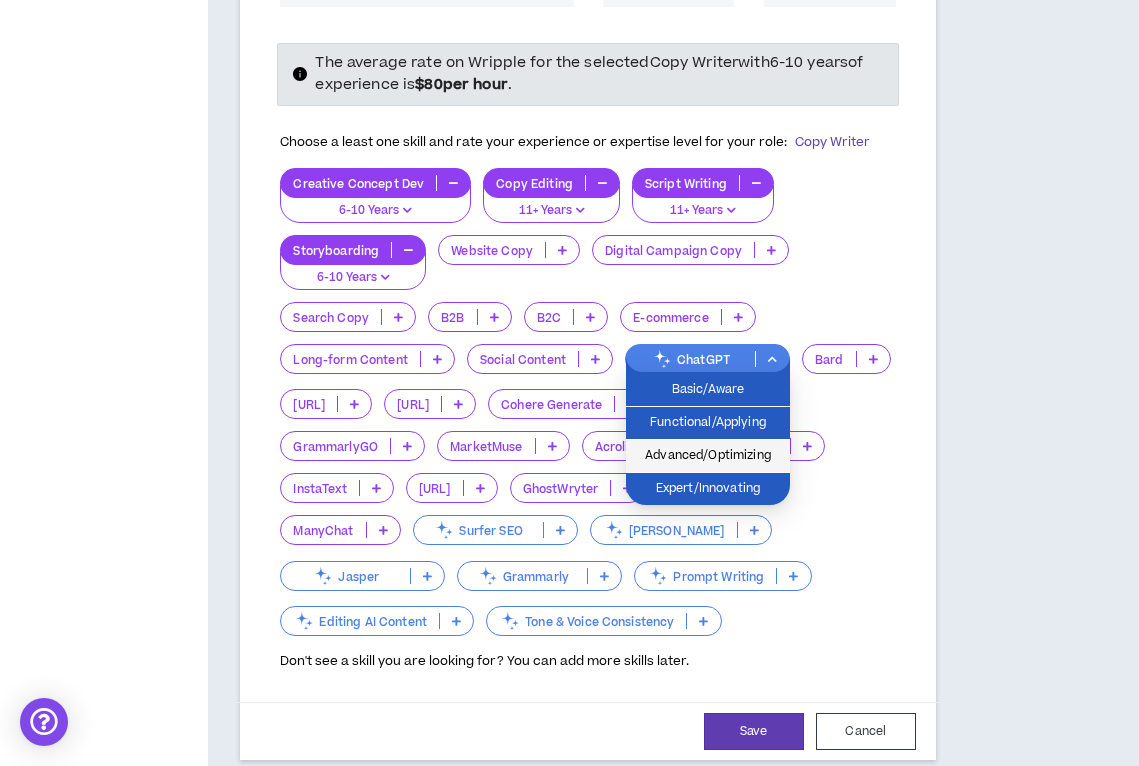 click on "Advanced/Optimizing" at bounding box center (708, 456) 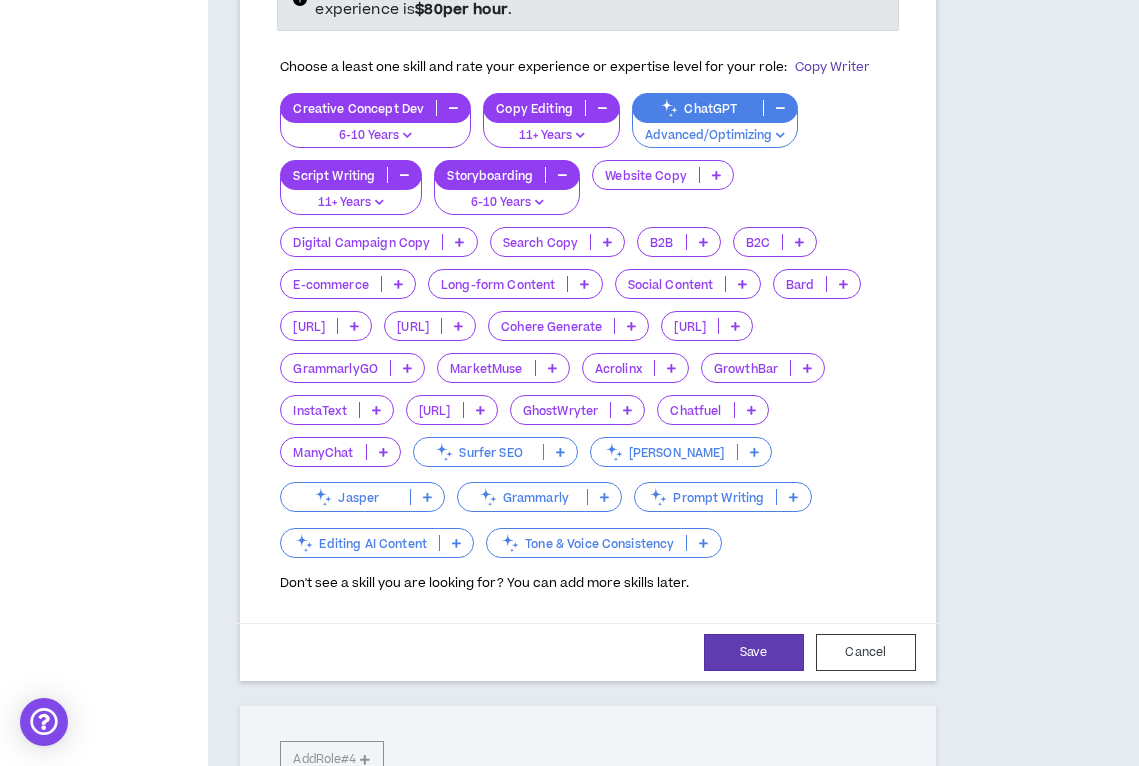scroll, scrollTop: 982, scrollLeft: 0, axis: vertical 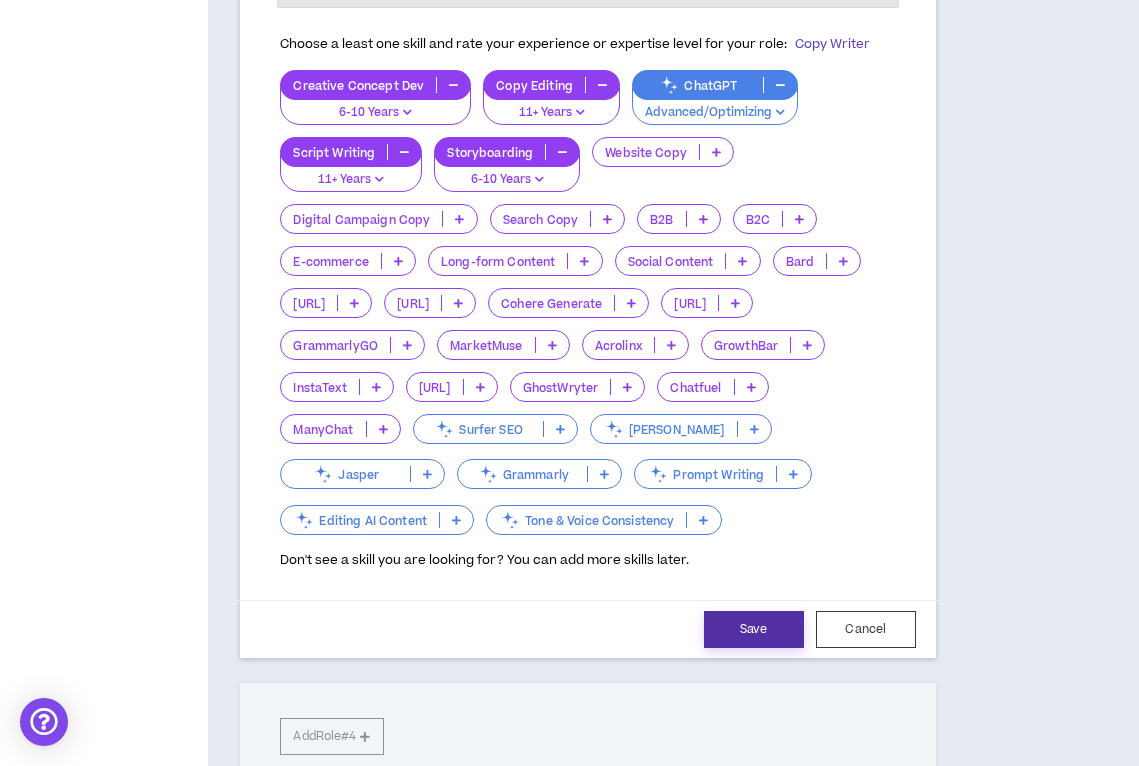 click on "Save" at bounding box center [754, 629] 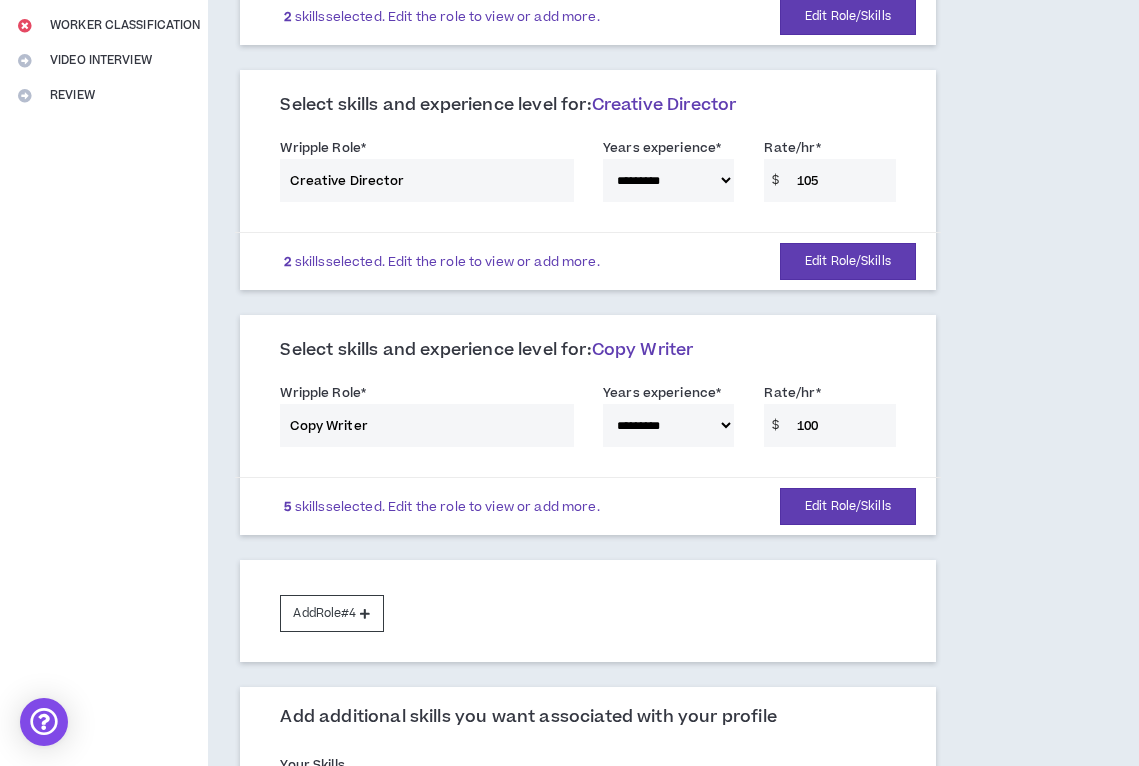 scroll, scrollTop: 411, scrollLeft: 0, axis: vertical 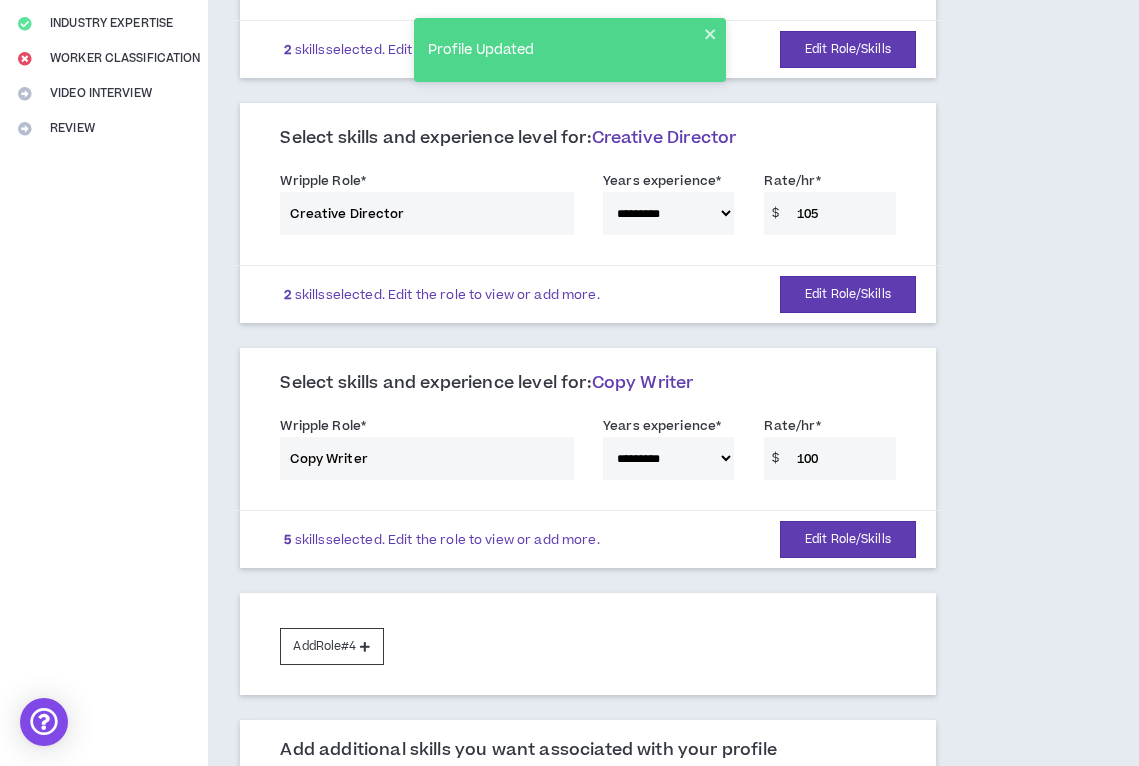 click on "**********" at bounding box center [587, 207] 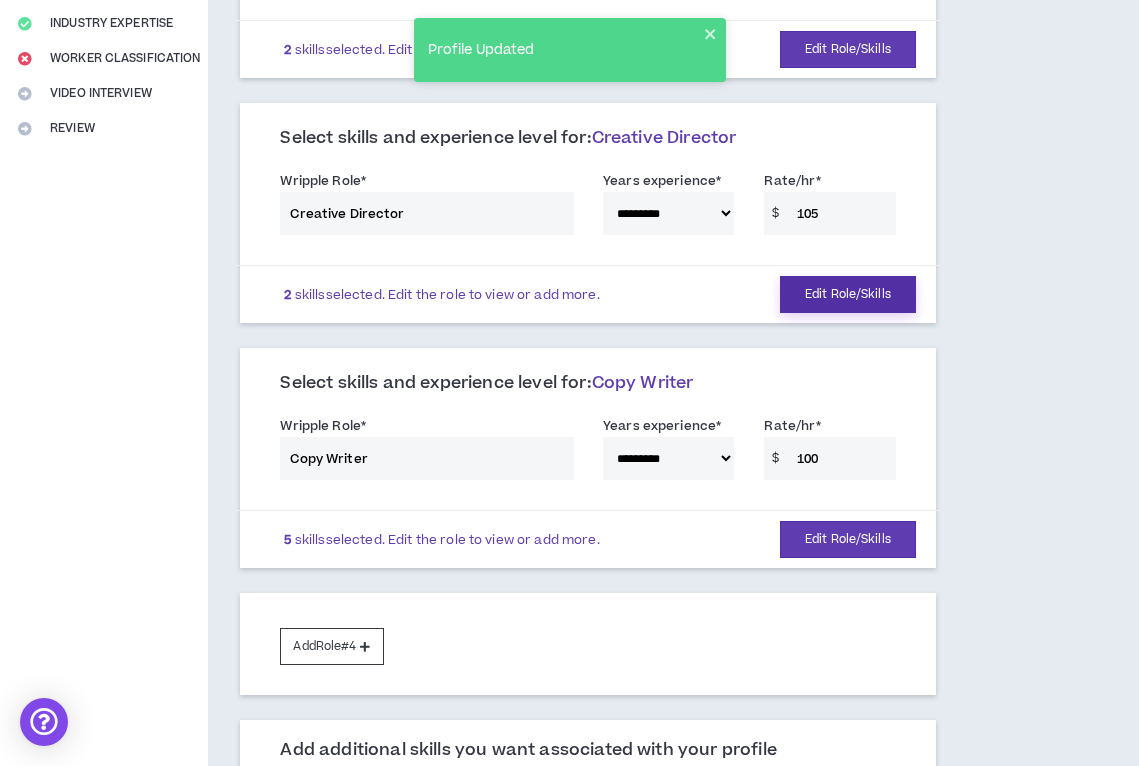 click on "Edit Role/Skills" at bounding box center [848, 294] 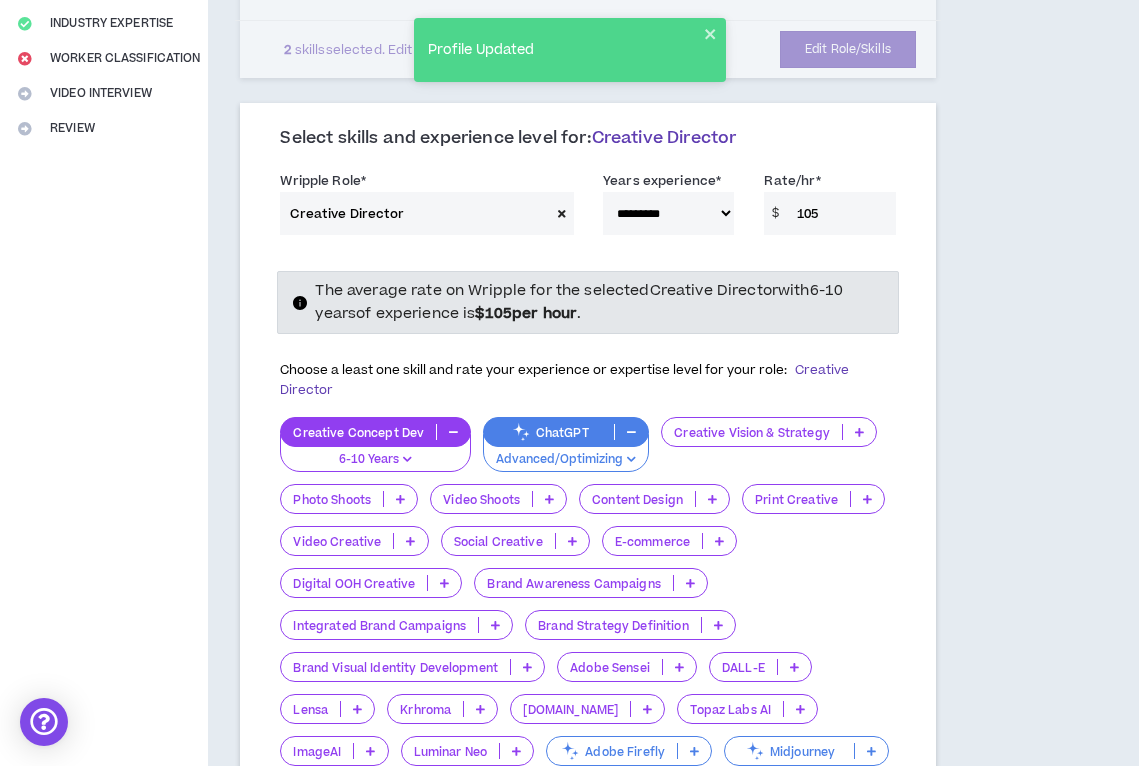 click on "105" at bounding box center (841, 213) 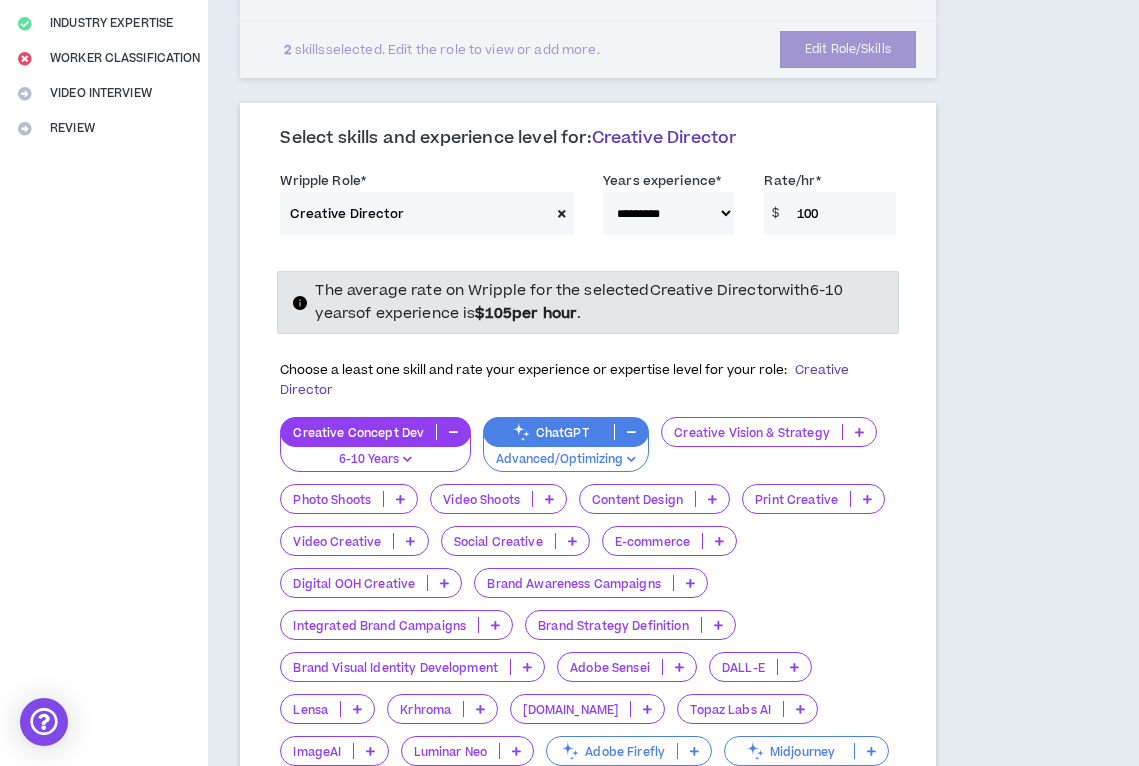 click on "100" at bounding box center (841, 213) 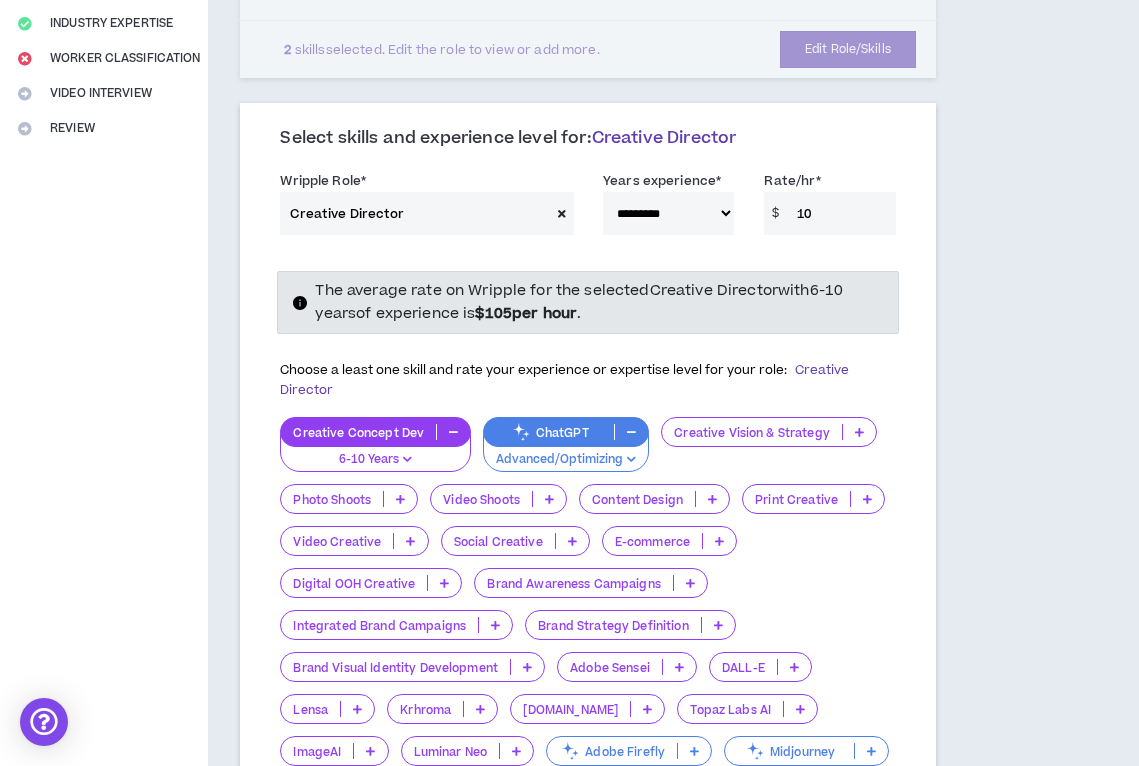 type on "105" 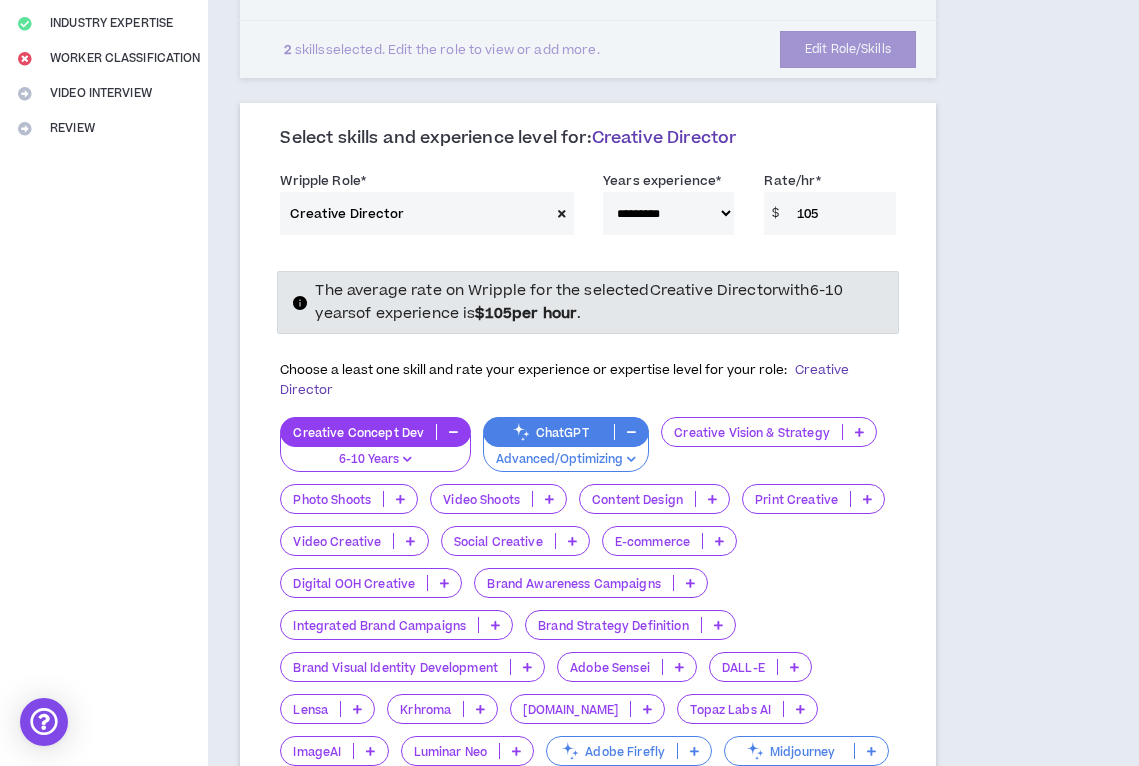 click on "**********" at bounding box center (587, 544) 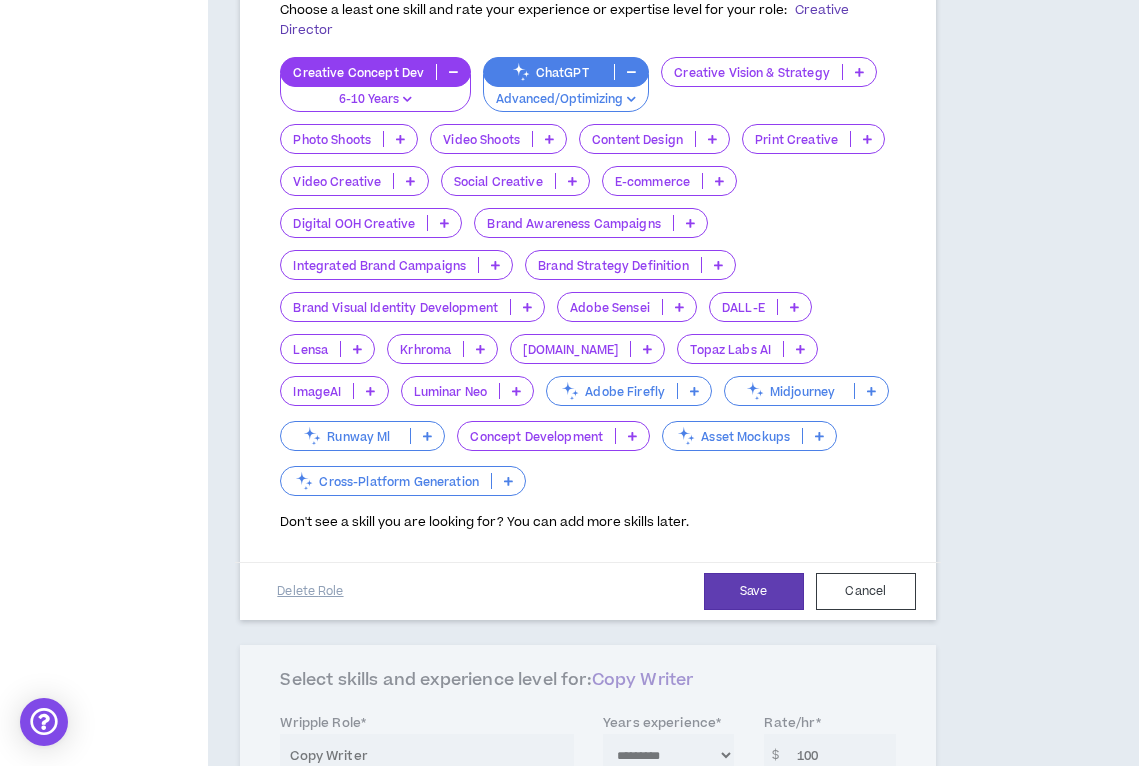 scroll, scrollTop: 917, scrollLeft: 0, axis: vertical 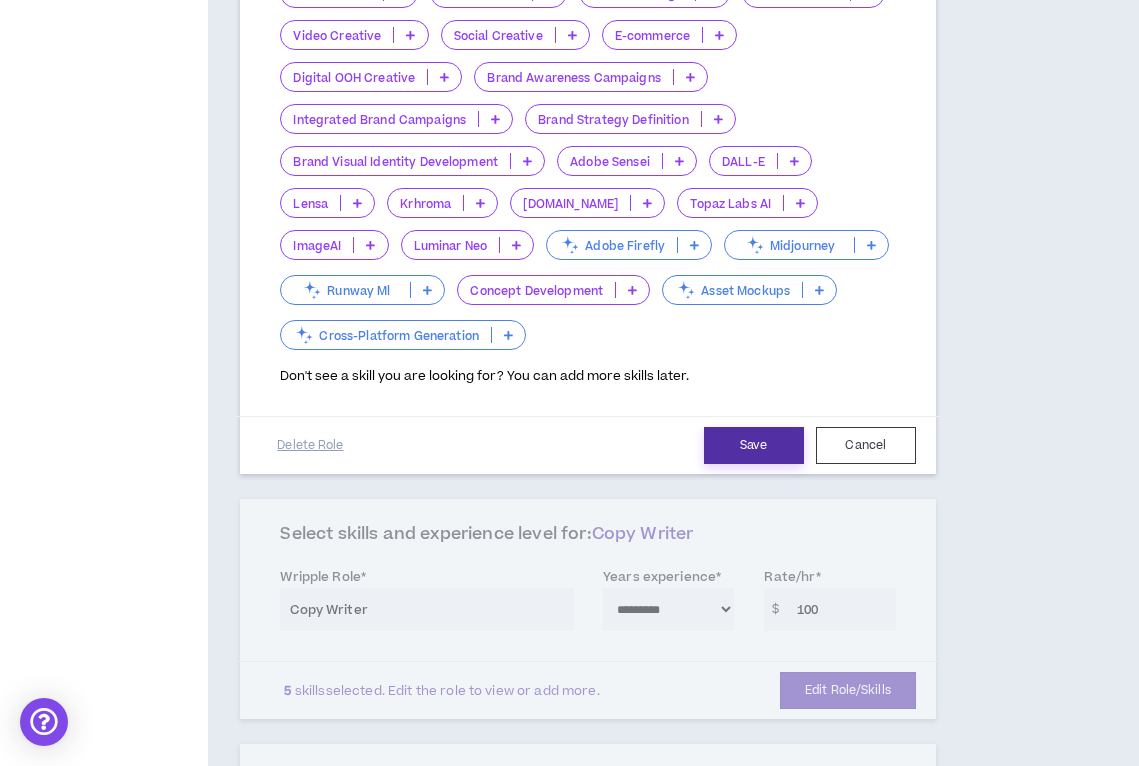 click on "Save" at bounding box center [754, 445] 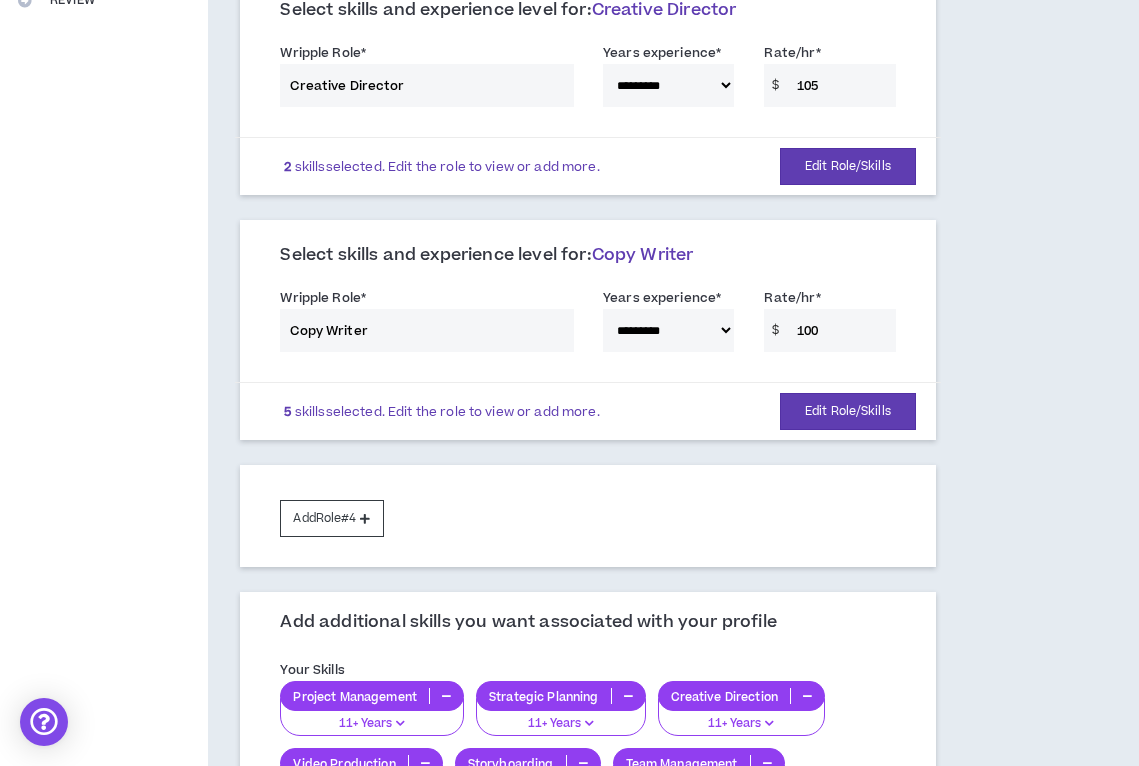 scroll, scrollTop: 483, scrollLeft: 0, axis: vertical 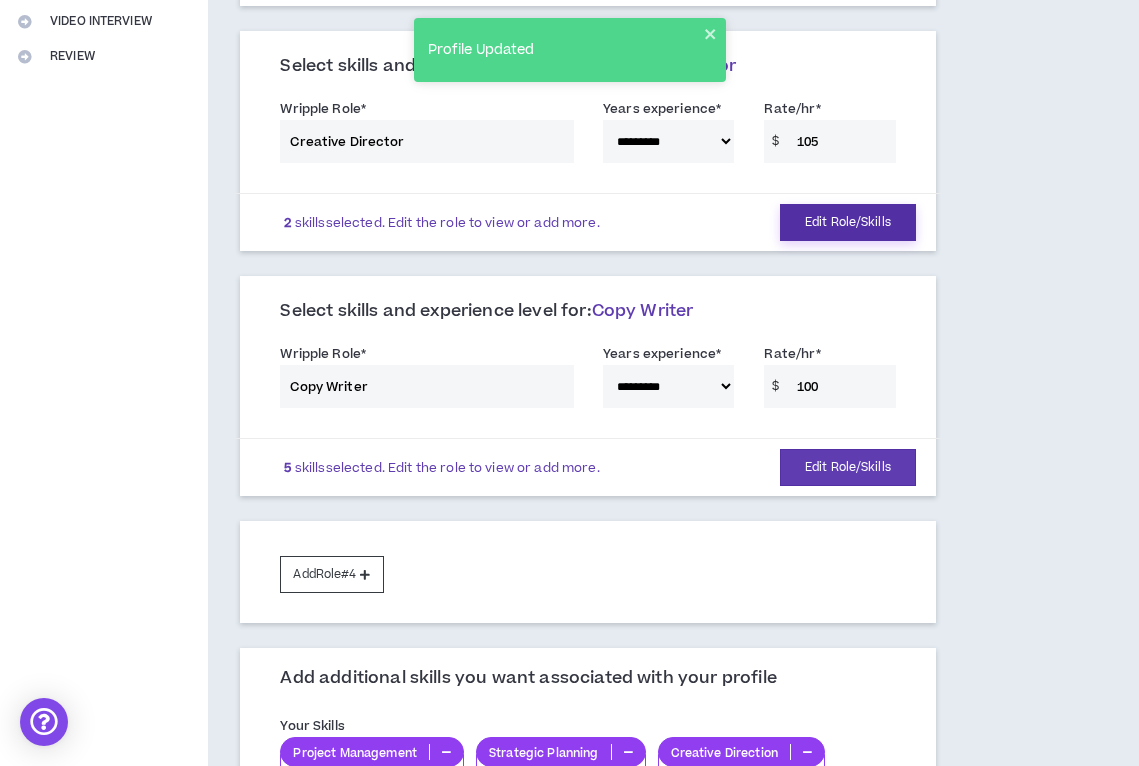 click on "Edit Role/Skills" at bounding box center [848, 222] 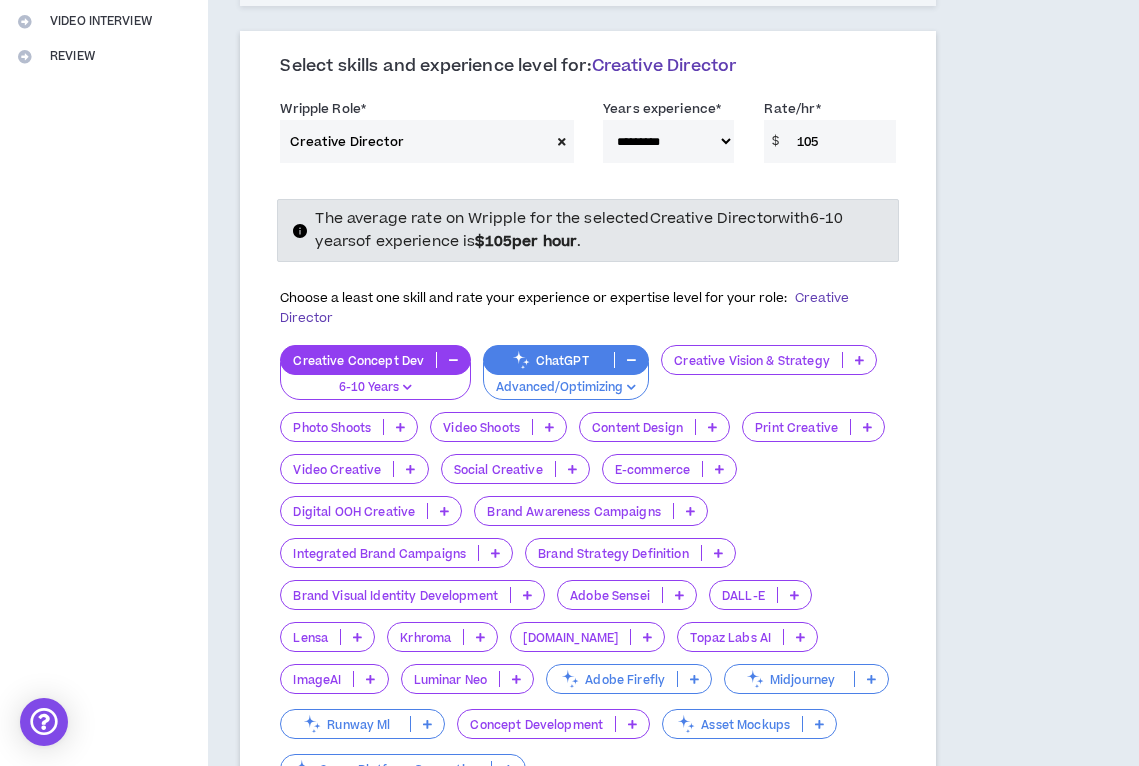 click on "Creative Vision & Strategy" at bounding box center (769, 360) 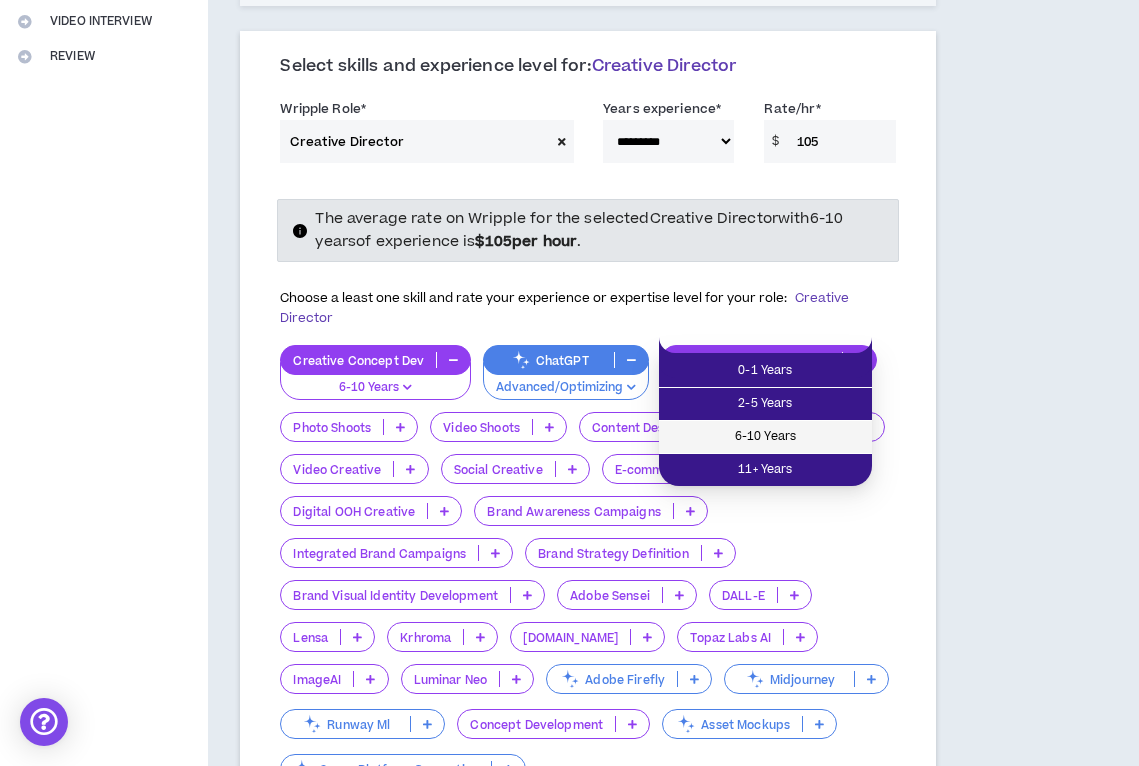 click on "6-10 Years" at bounding box center (765, 437) 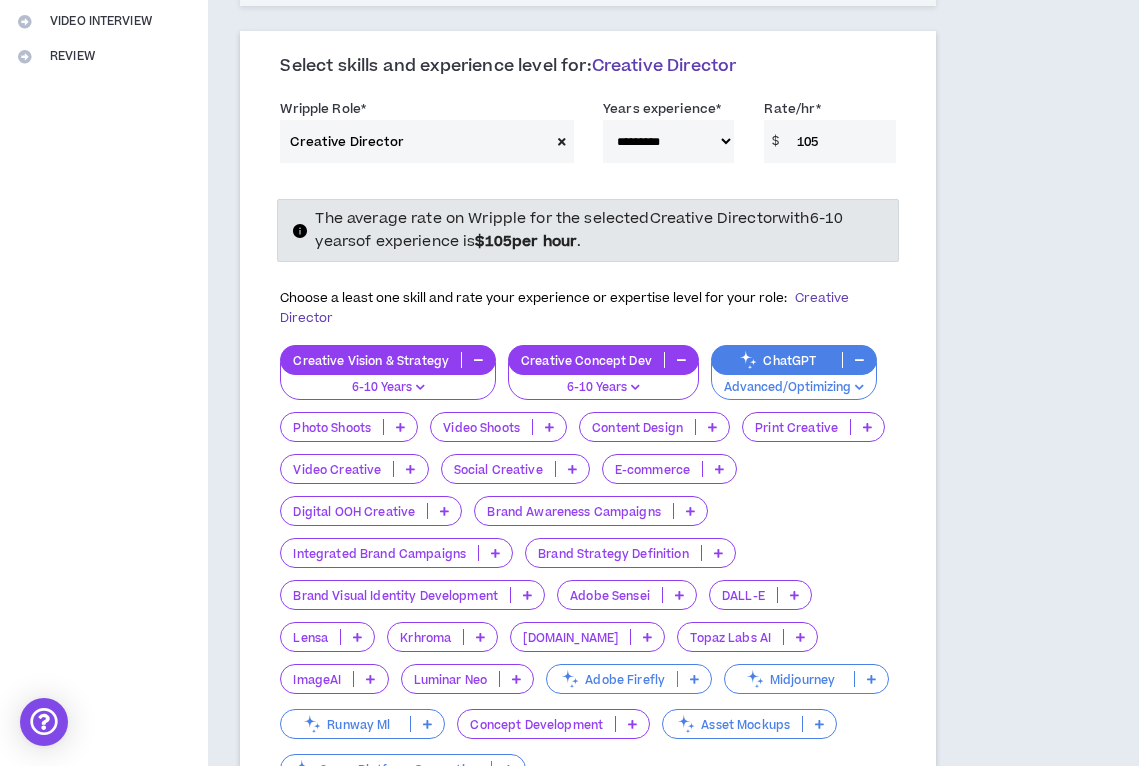 click on "Video Shoots" at bounding box center [481, 427] 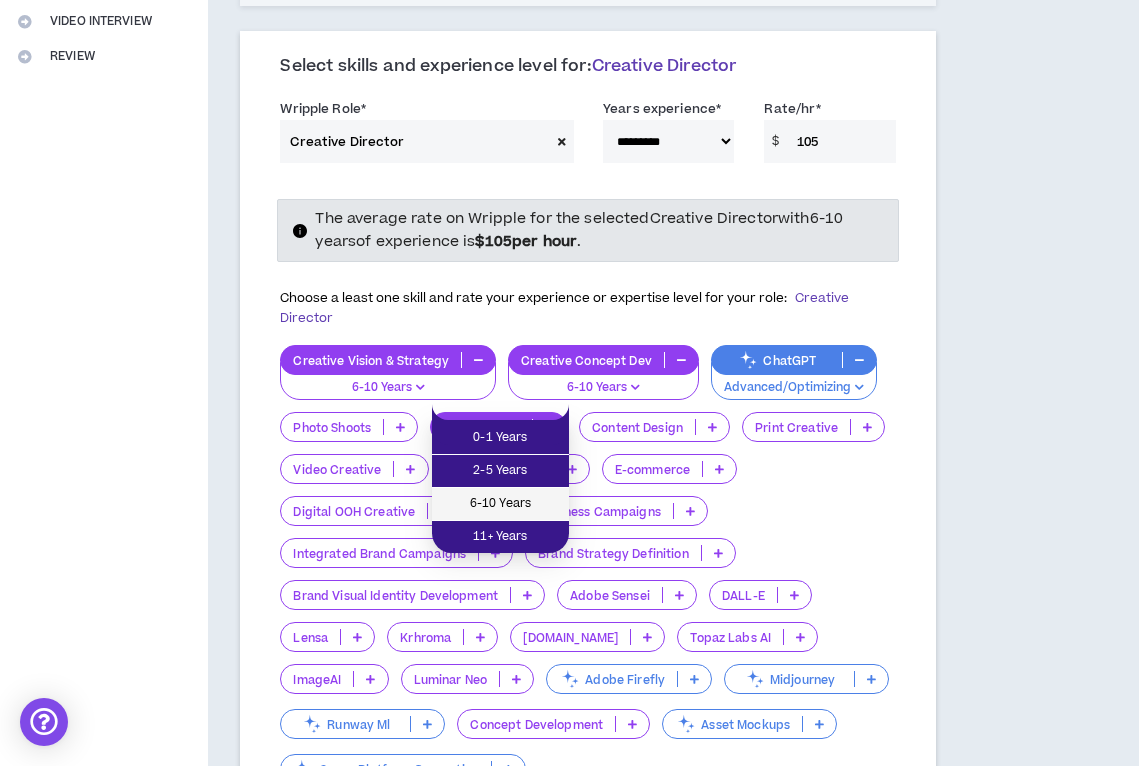 click on "6-10 Years" at bounding box center [500, 504] 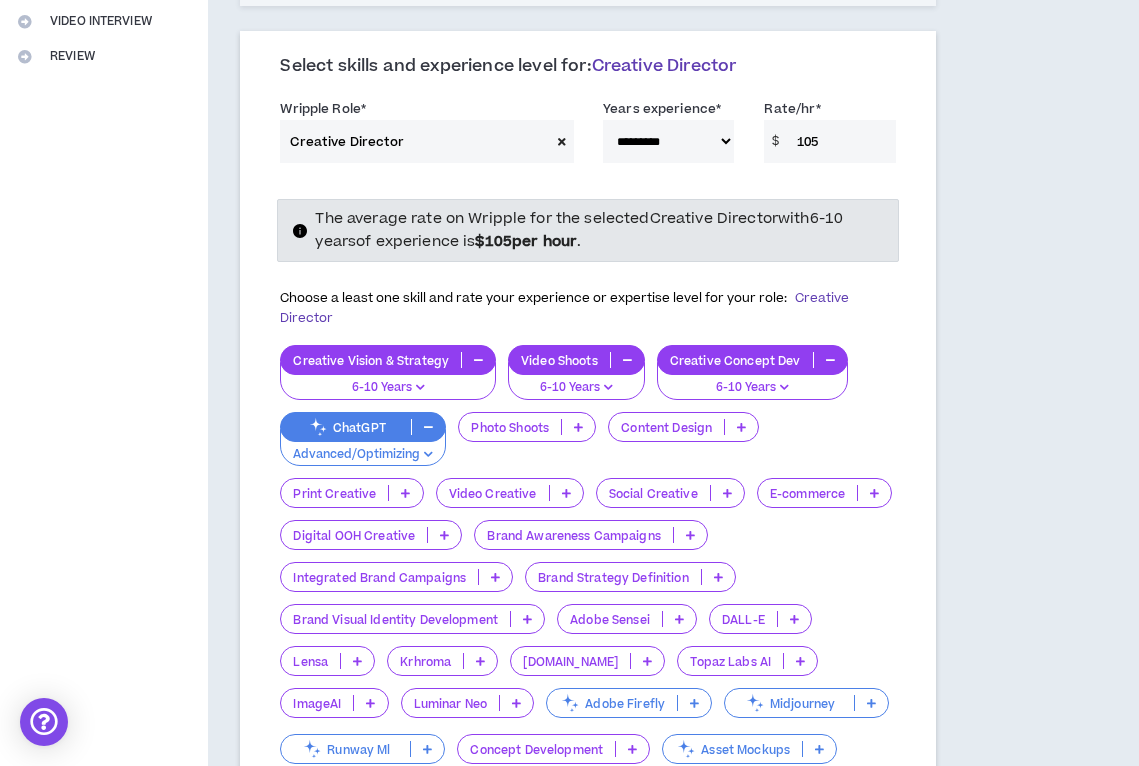 click on "Photo Shoots" at bounding box center (510, 427) 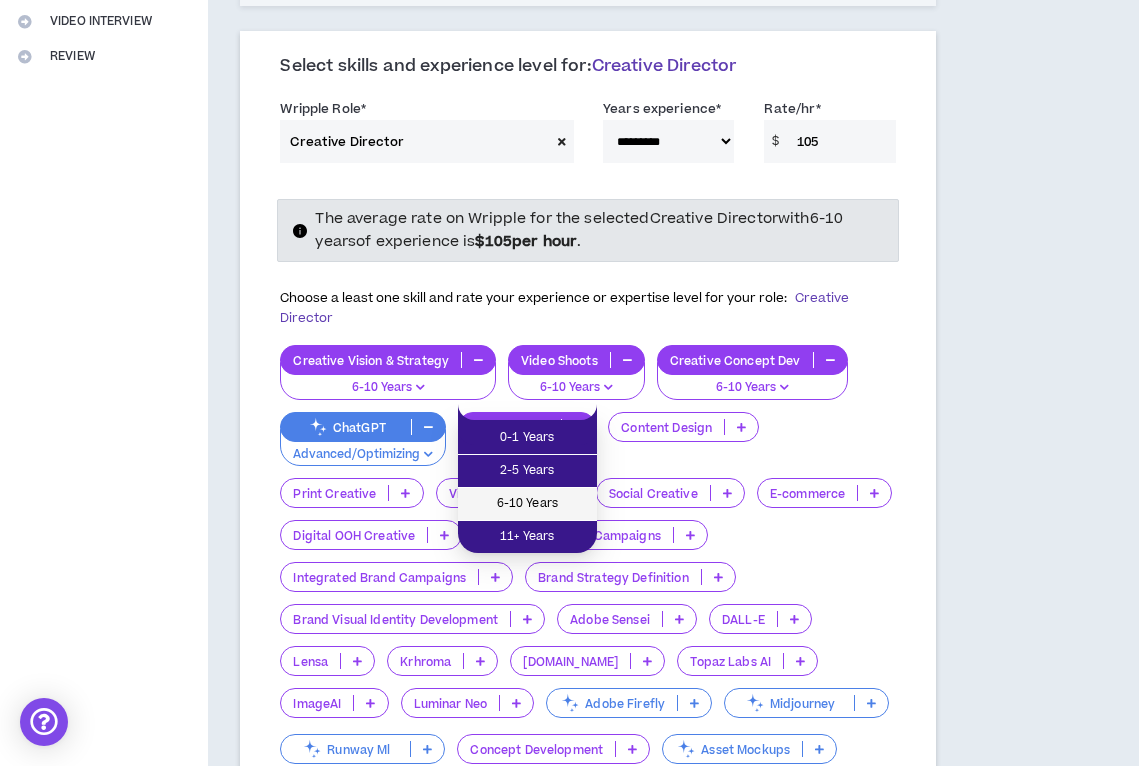 click on "6-10 Years" at bounding box center (527, 504) 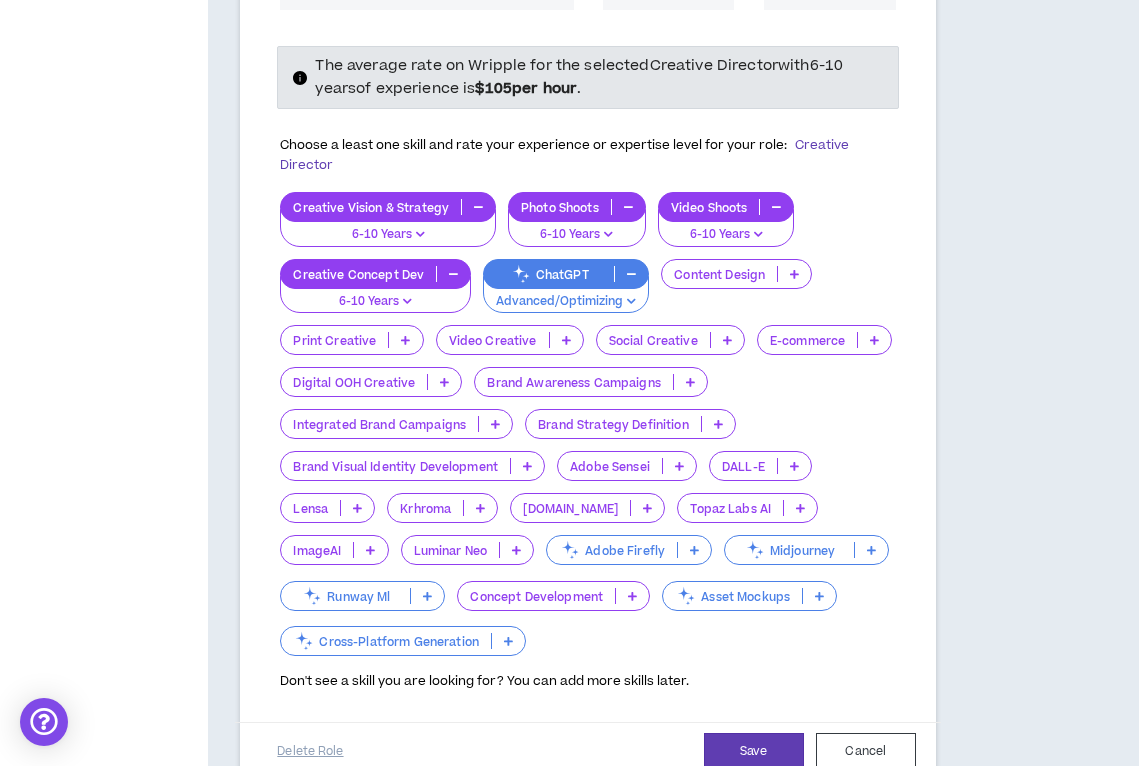 scroll, scrollTop: 637, scrollLeft: 0, axis: vertical 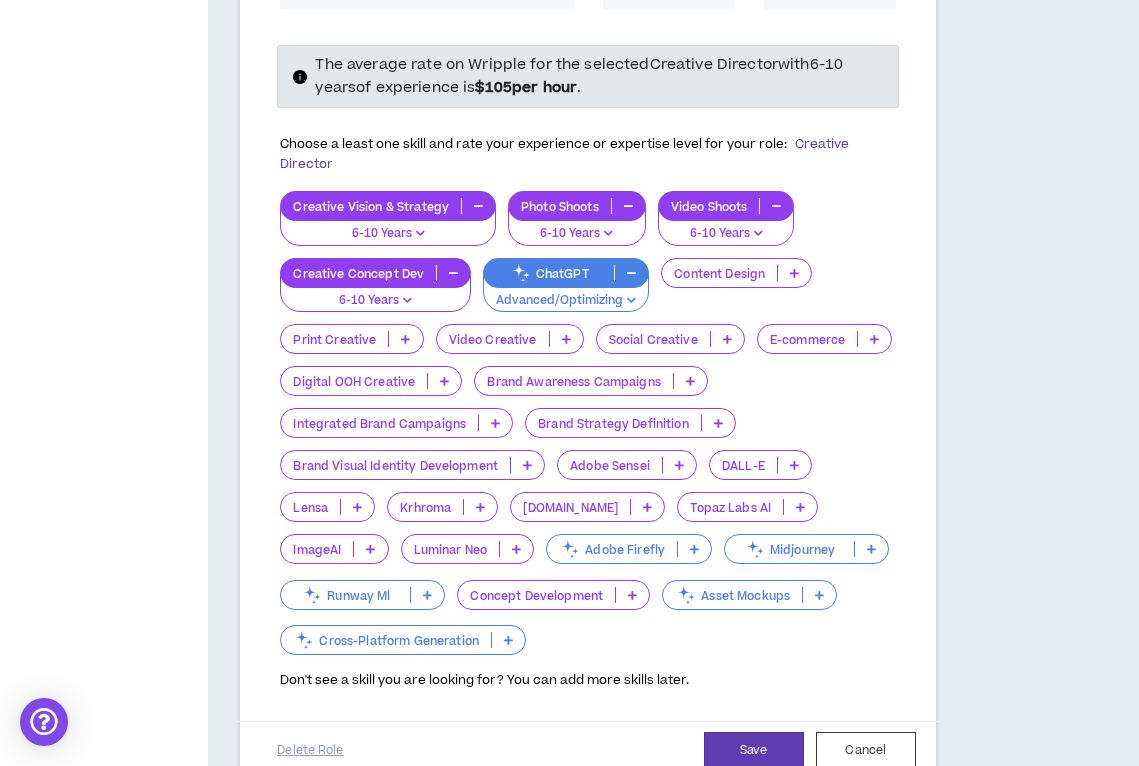 click on "Video Creative" at bounding box center [493, 339] 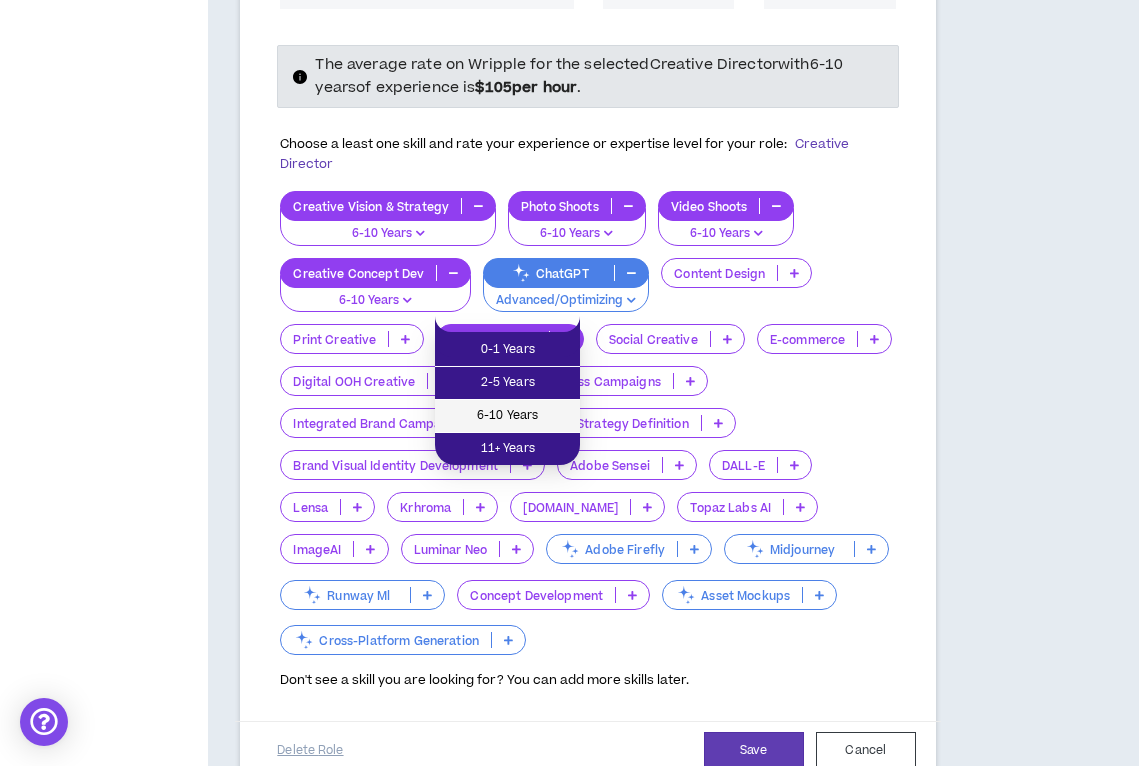 click on "6-10 Years" at bounding box center [507, 416] 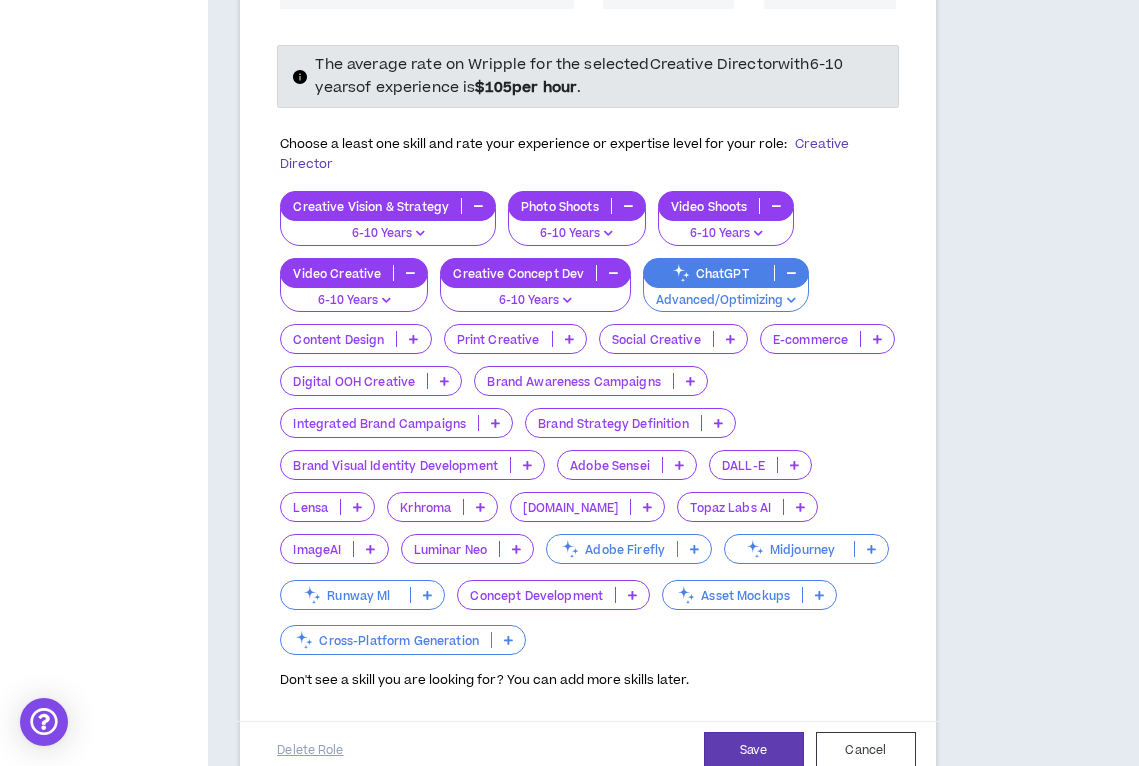 click on "Concept Development" at bounding box center (536, 595) 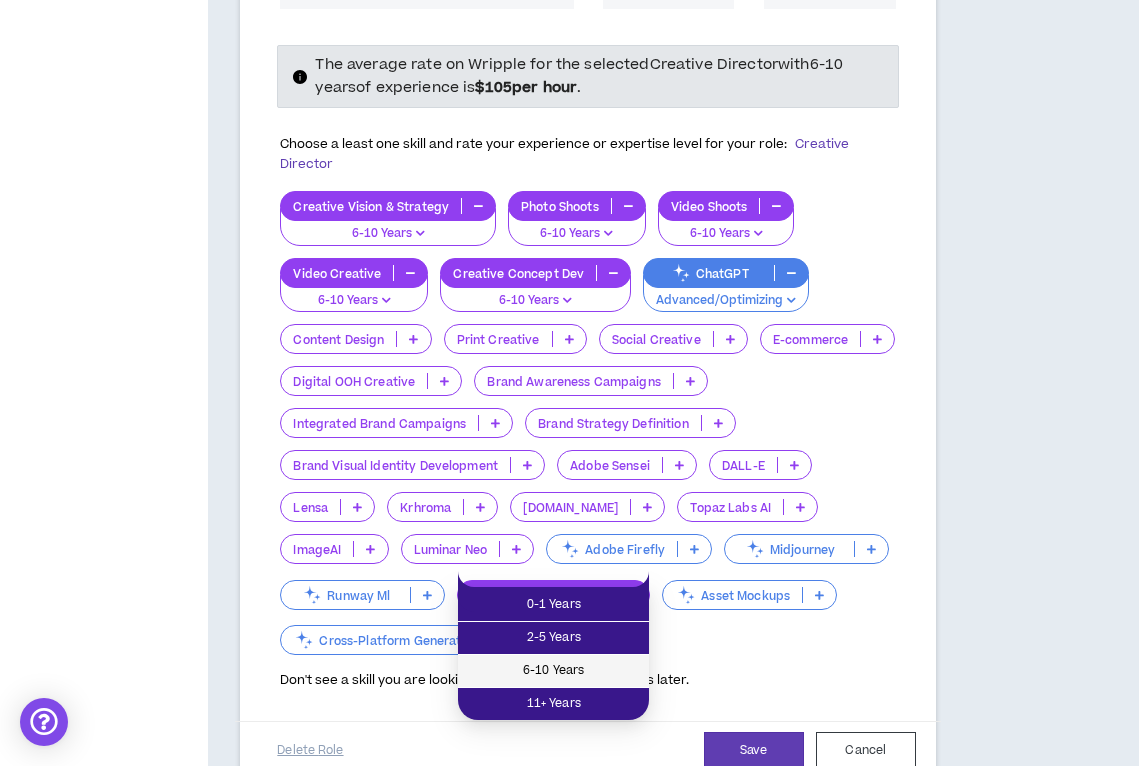 click on "6-10 Years" at bounding box center (553, 671) 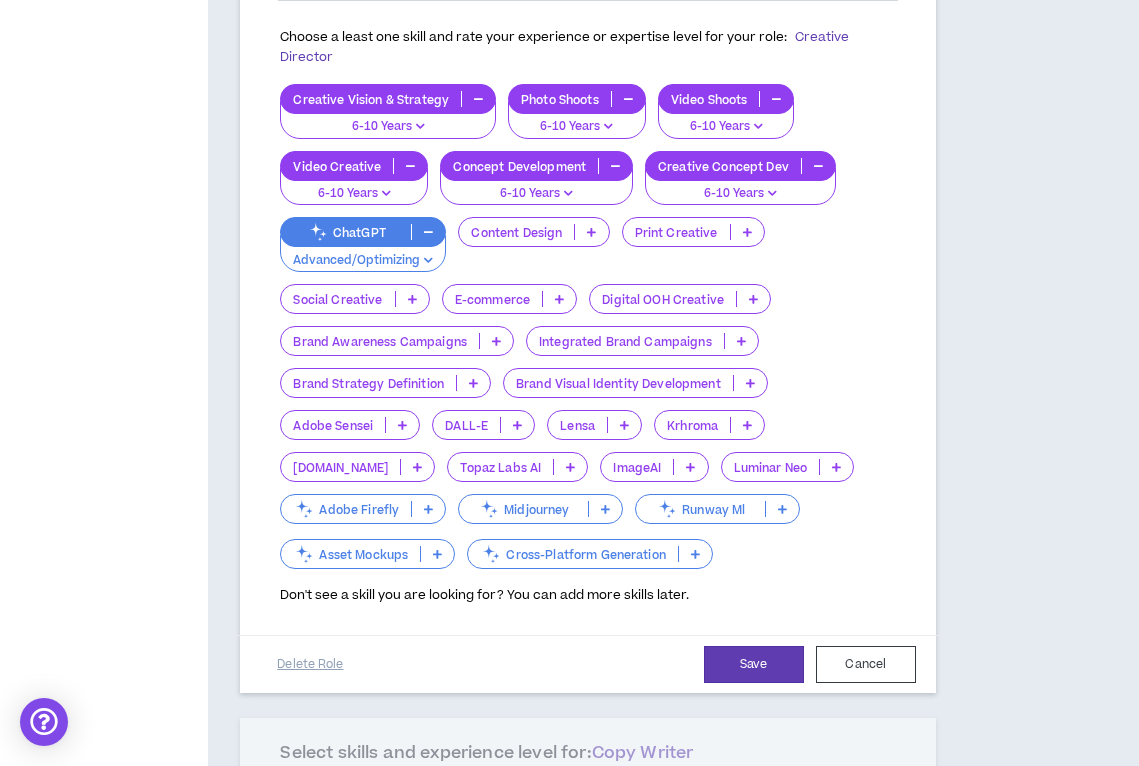 scroll, scrollTop: 773, scrollLeft: 0, axis: vertical 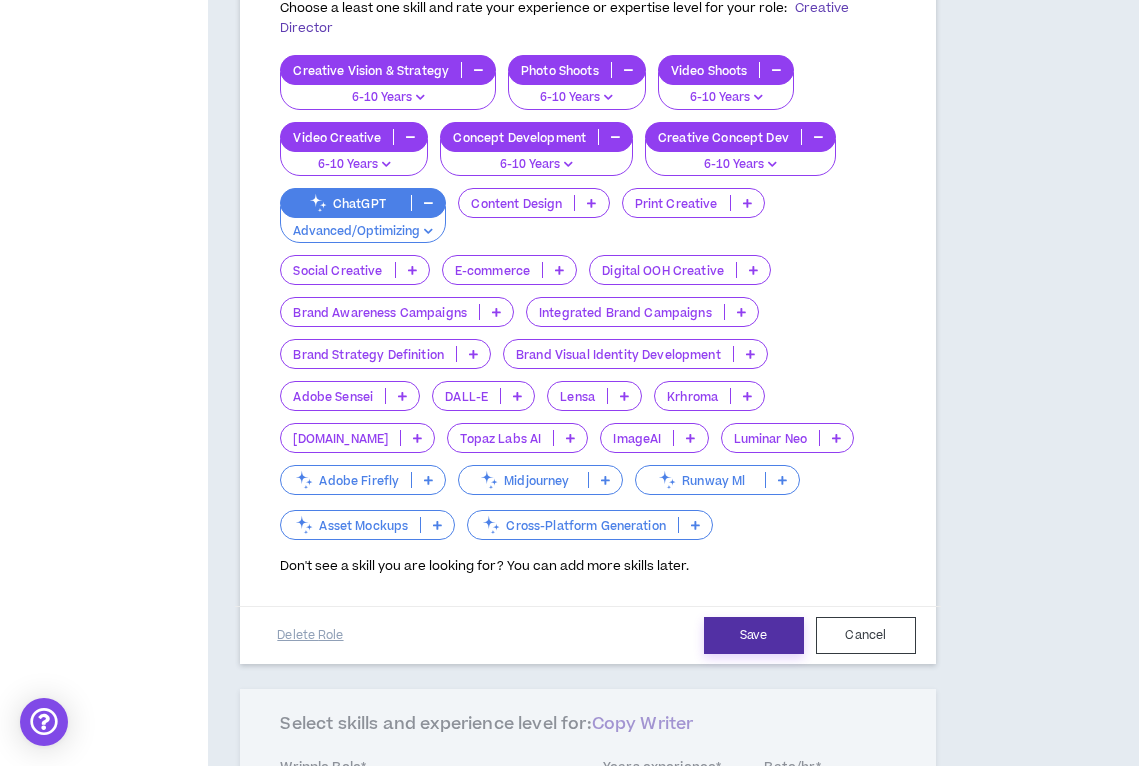 click on "Save" at bounding box center [754, 635] 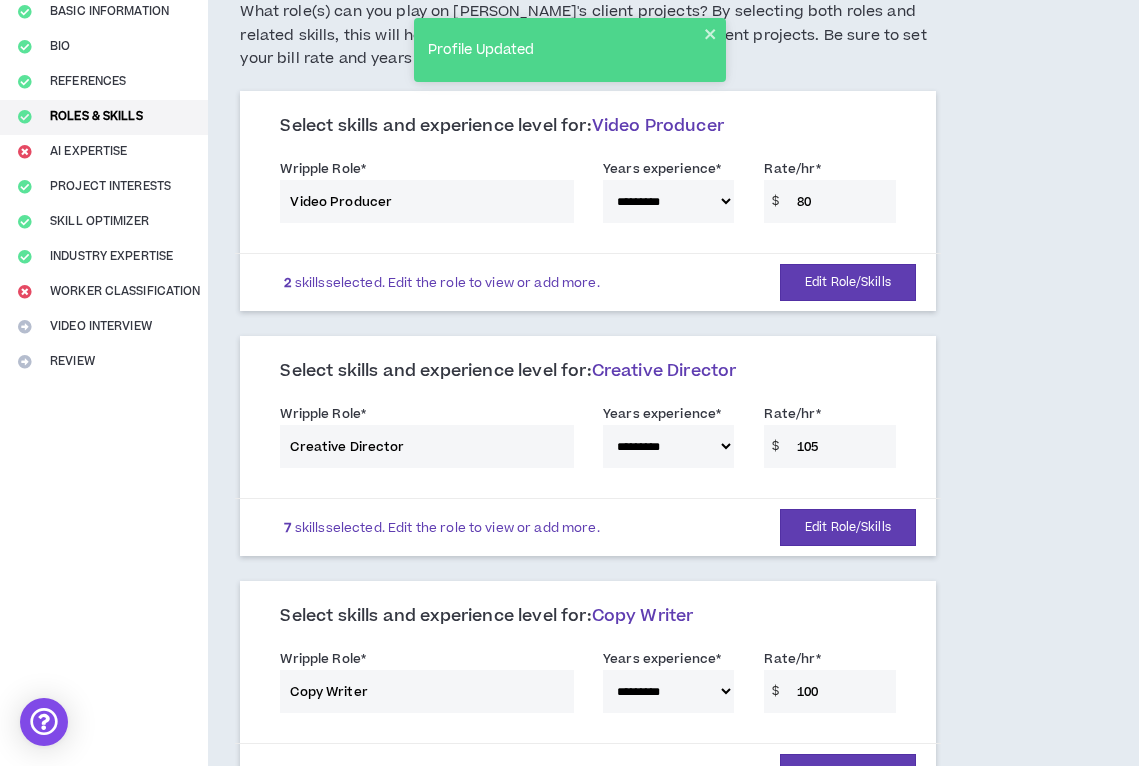 scroll, scrollTop: 157, scrollLeft: 0, axis: vertical 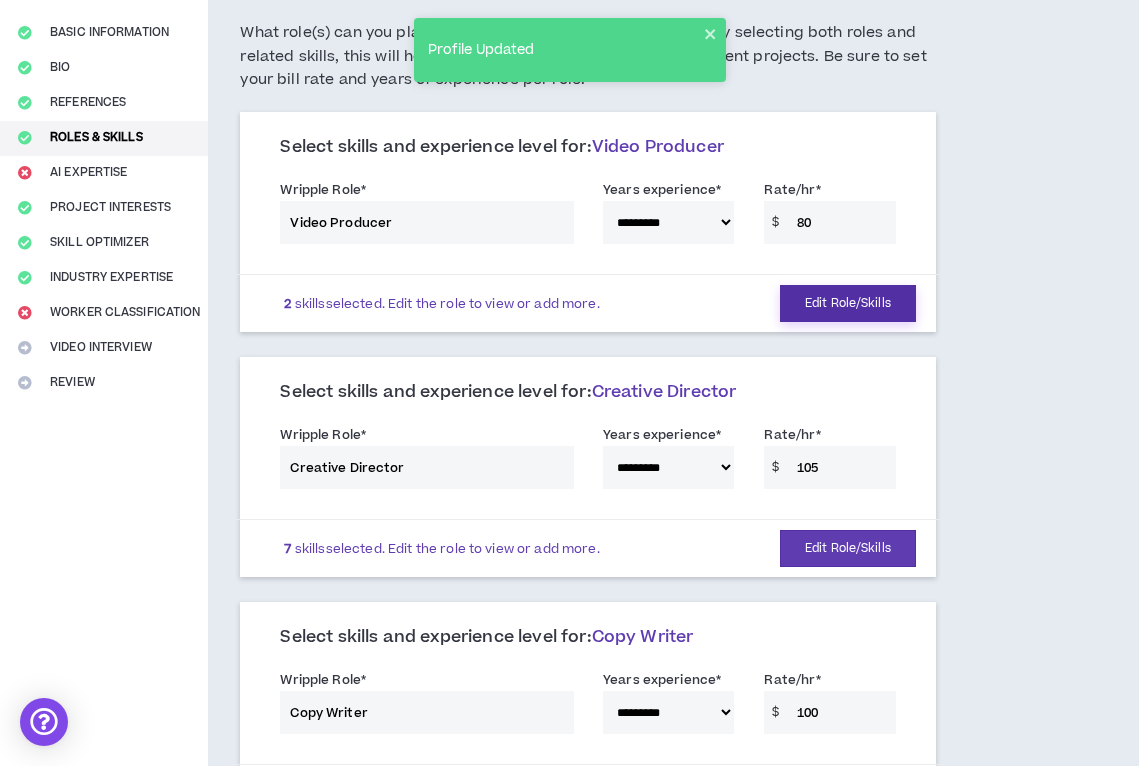 click on "Edit Role/Skills" at bounding box center (848, 303) 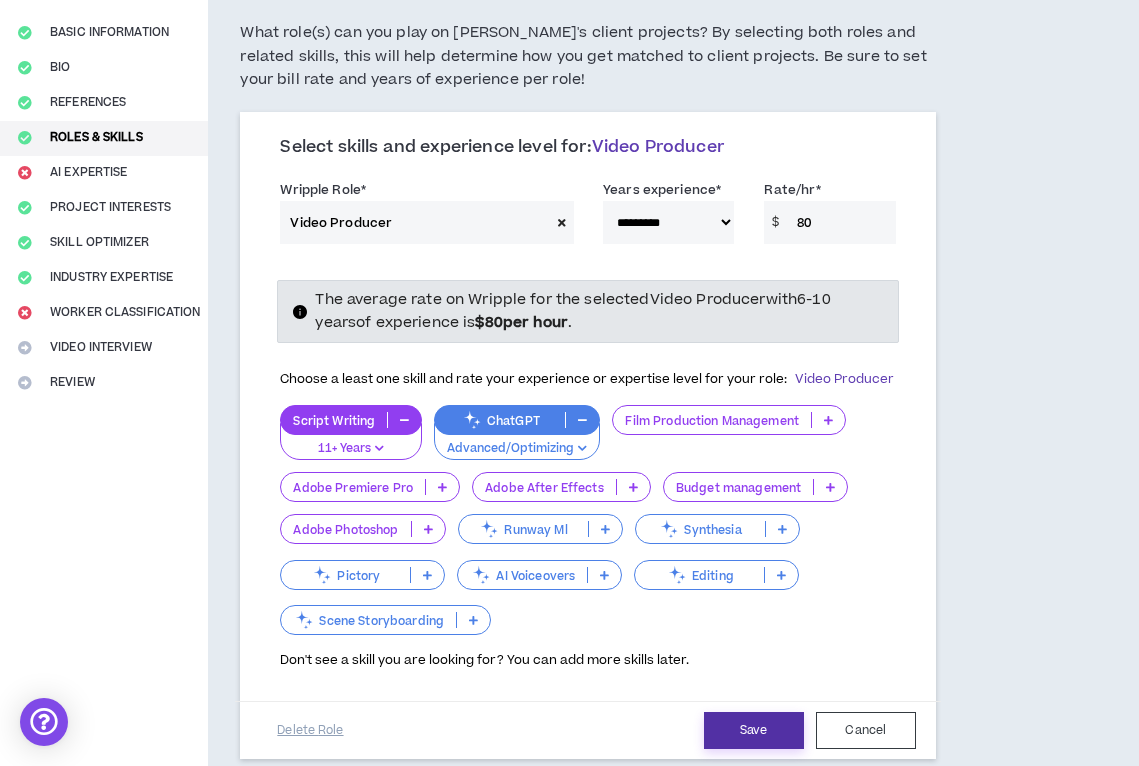 click on "Save" at bounding box center (754, 730) 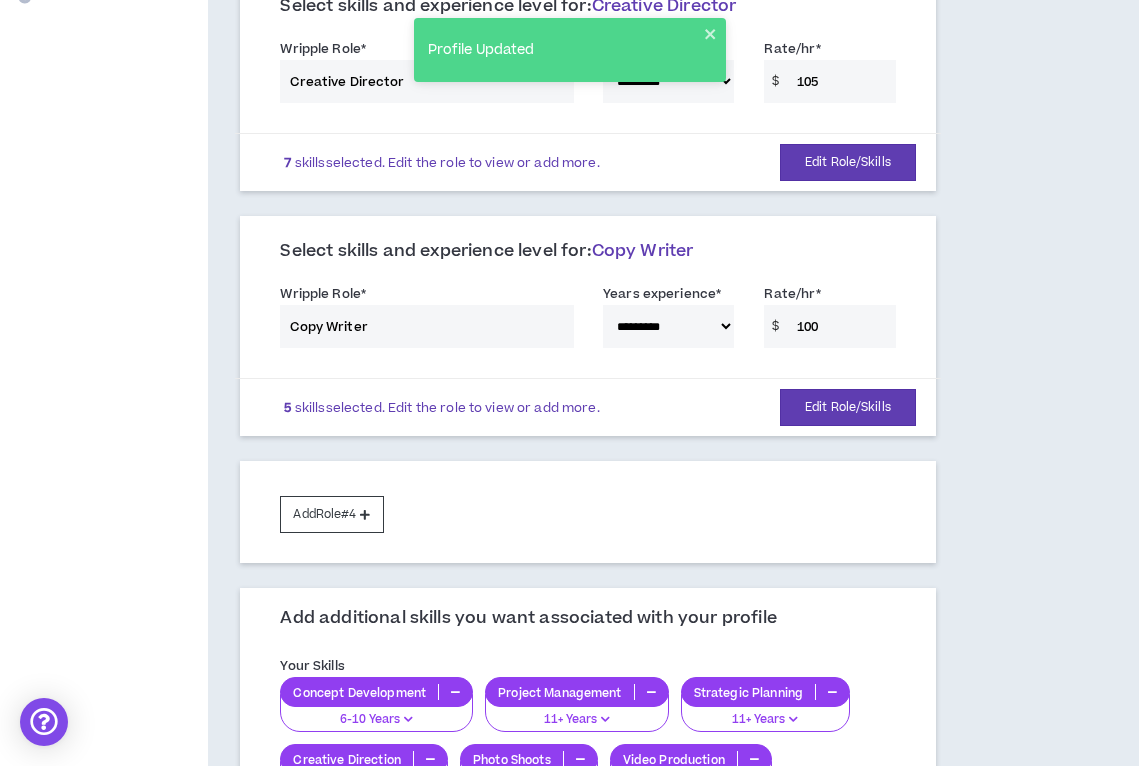 scroll, scrollTop: 1181, scrollLeft: 0, axis: vertical 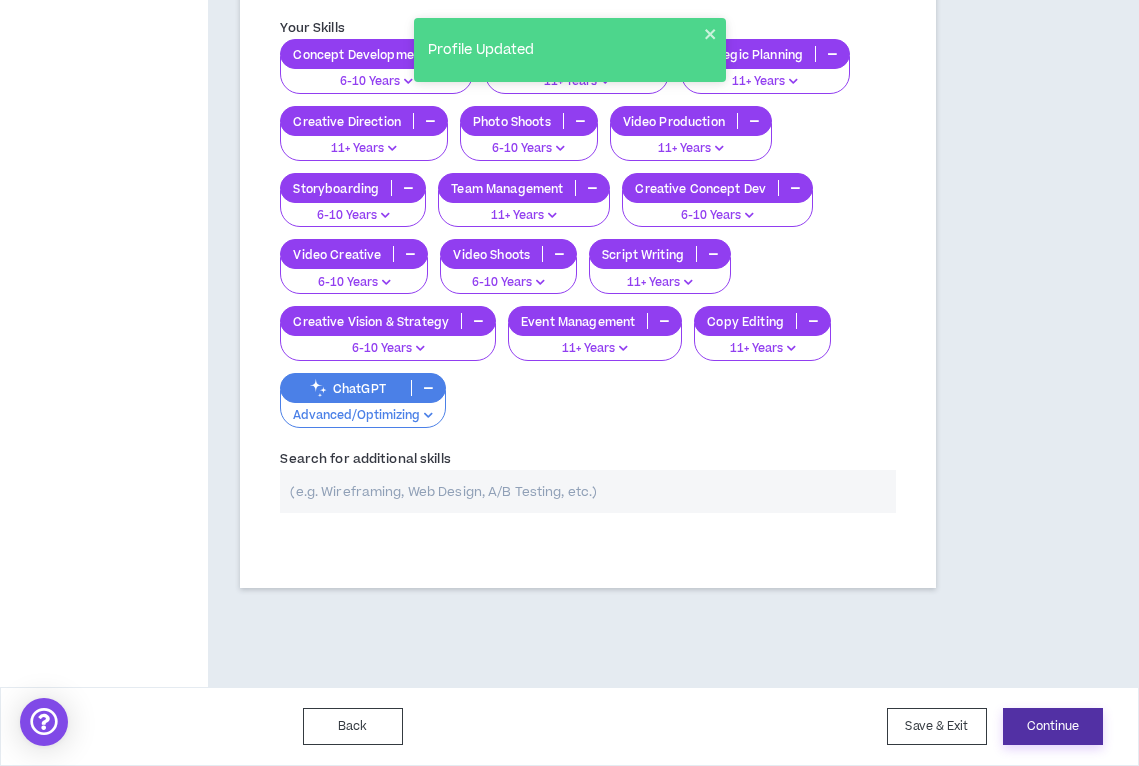 click on "Continue" at bounding box center (1053, 726) 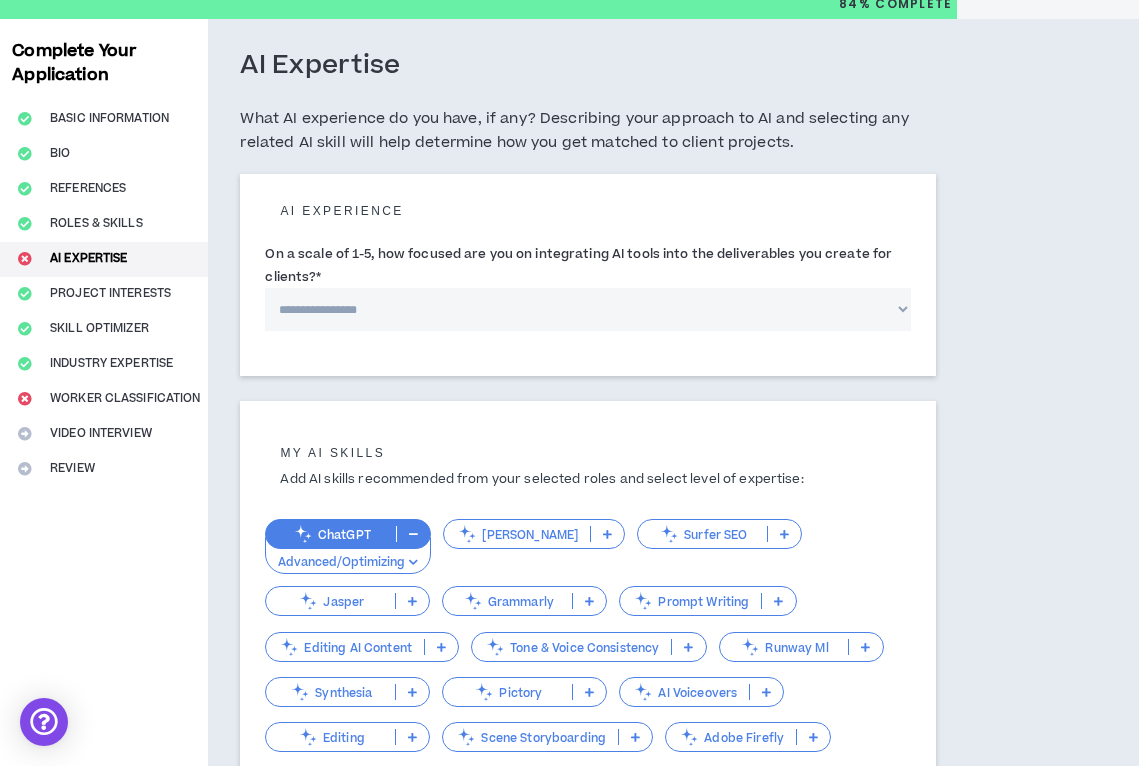 scroll, scrollTop: 0, scrollLeft: 0, axis: both 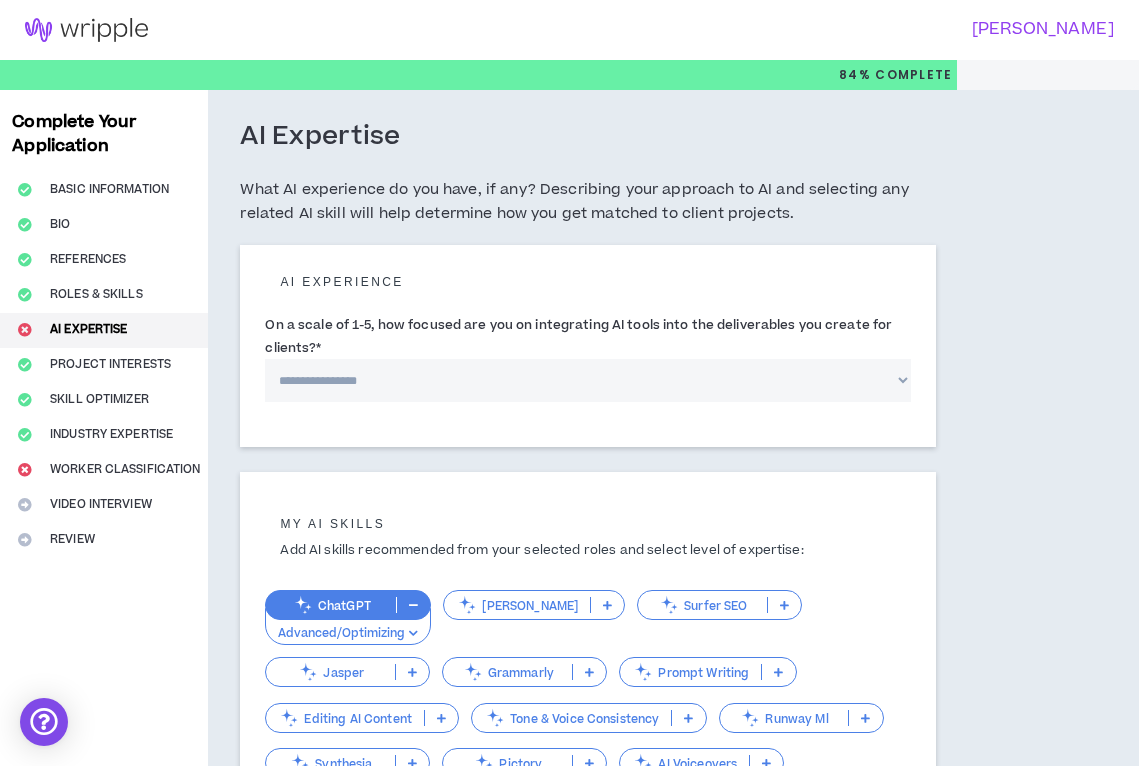click on "**********" at bounding box center [587, 380] 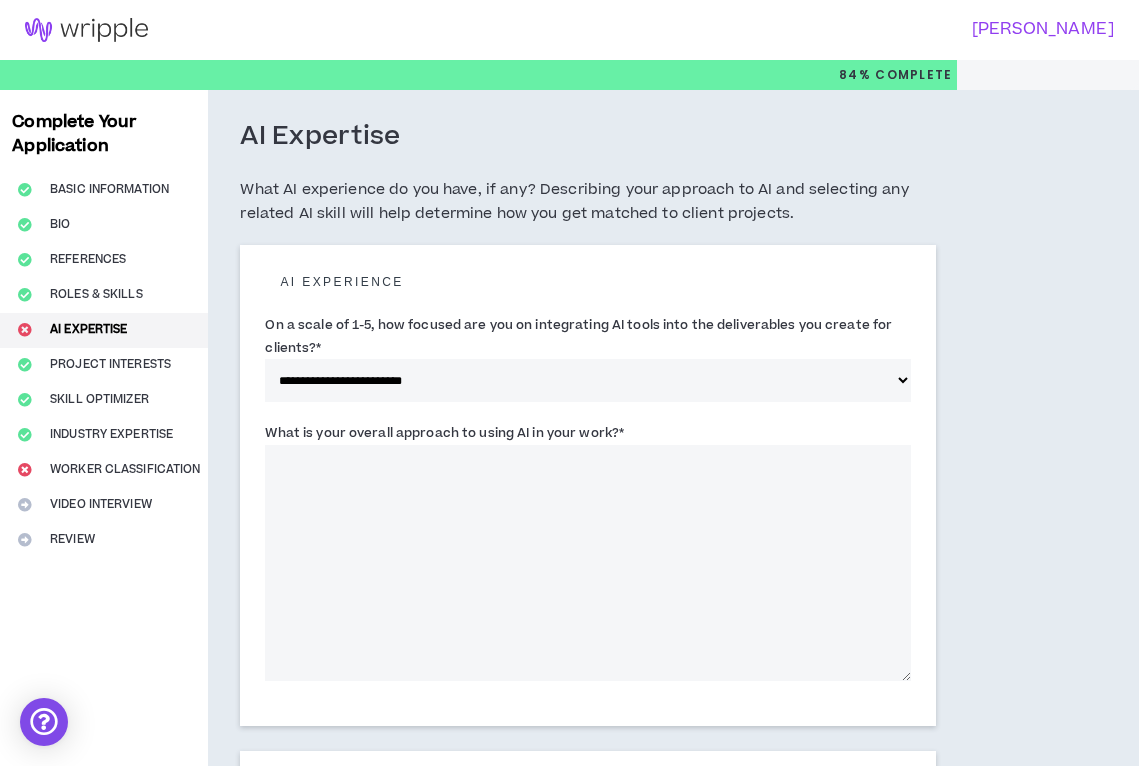click on "What is your overall approach to using AI in your work?  *" at bounding box center [587, 563] 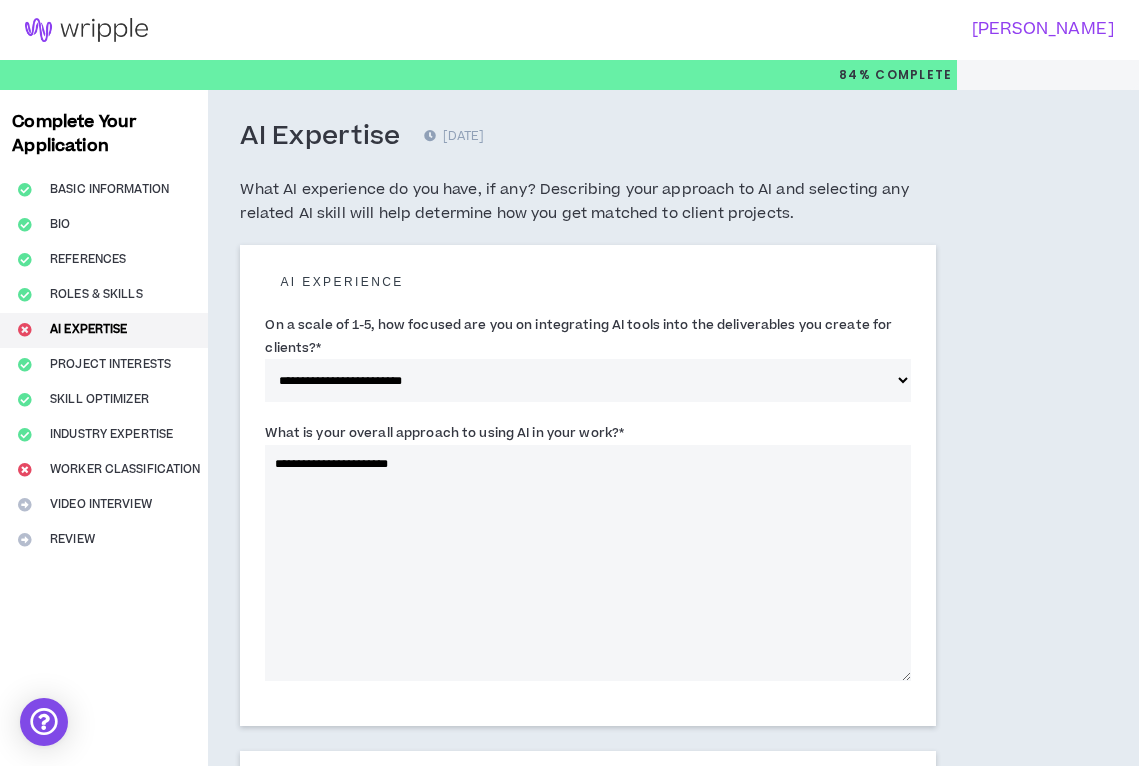 click on "**********" at bounding box center (587, 563) 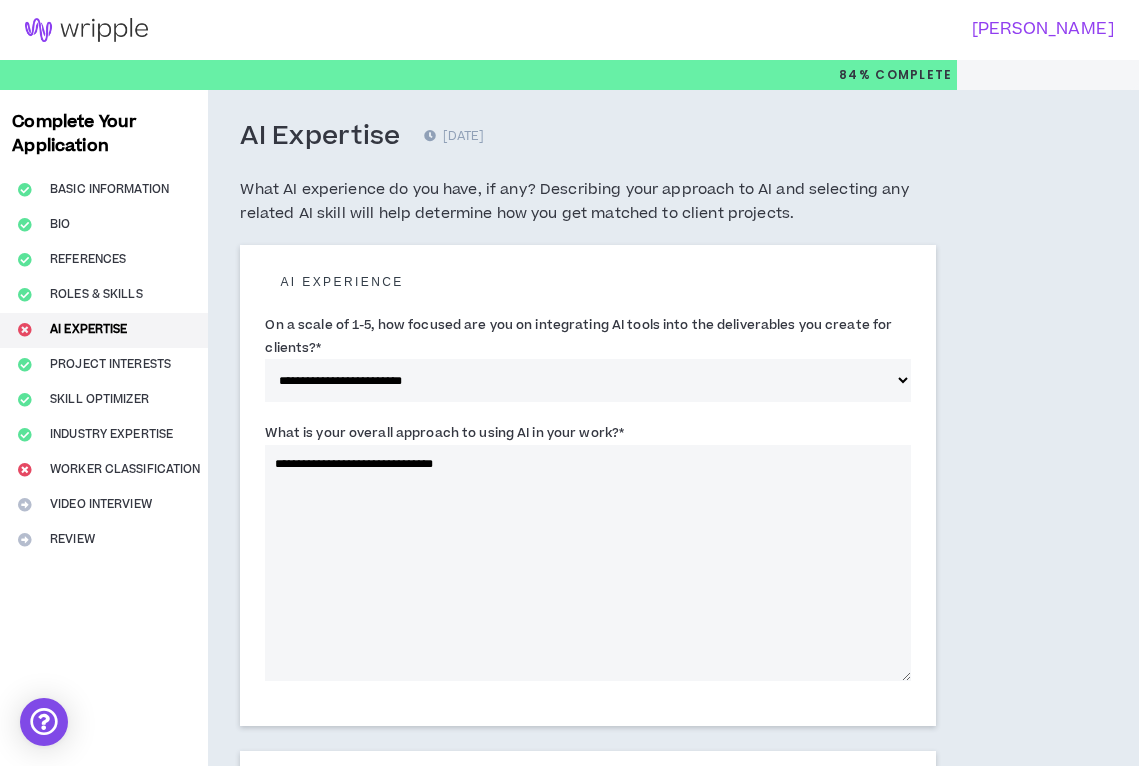 click on "**********" at bounding box center (587, 563) 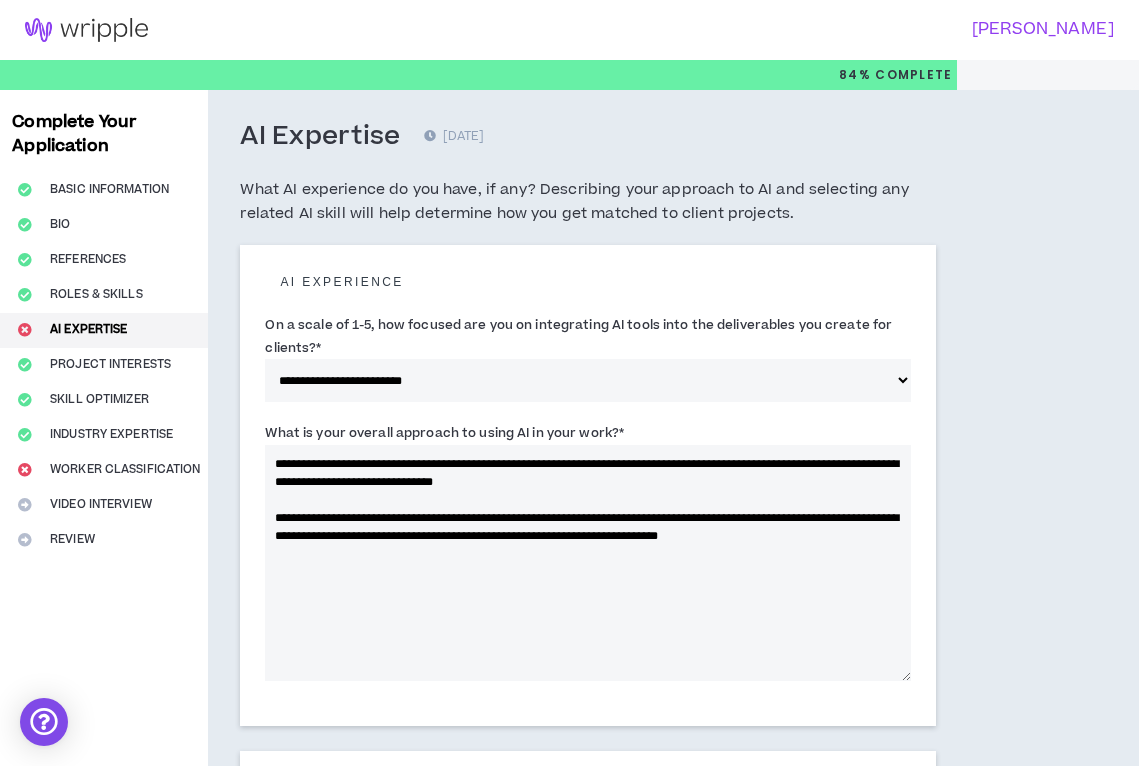 drag, startPoint x: 896, startPoint y: 537, endPoint x: 729, endPoint y: 544, distance: 167.14664 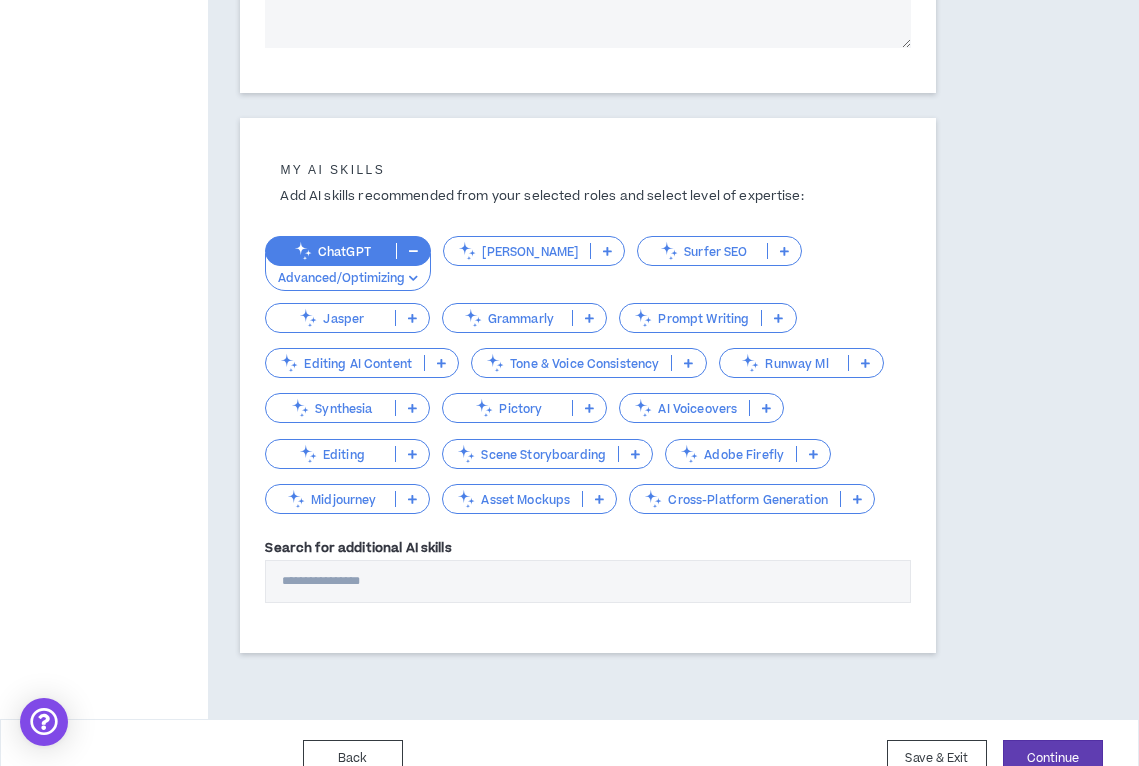 scroll, scrollTop: 661, scrollLeft: 0, axis: vertical 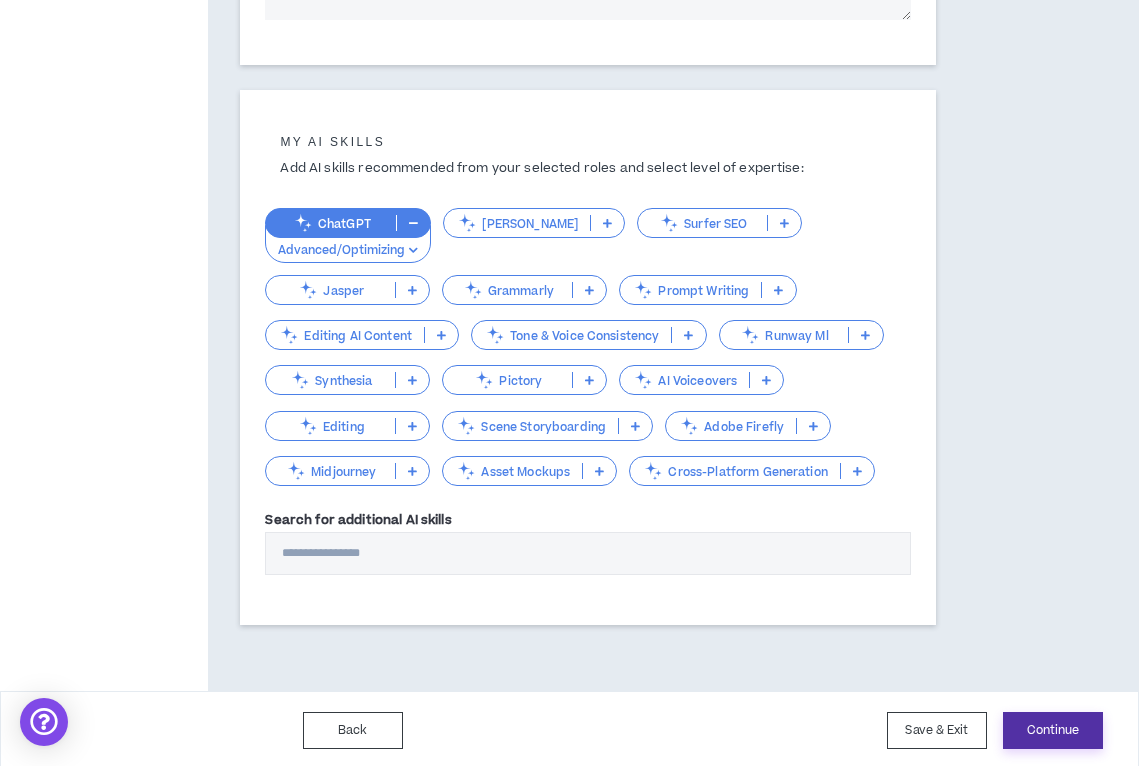 type on "**********" 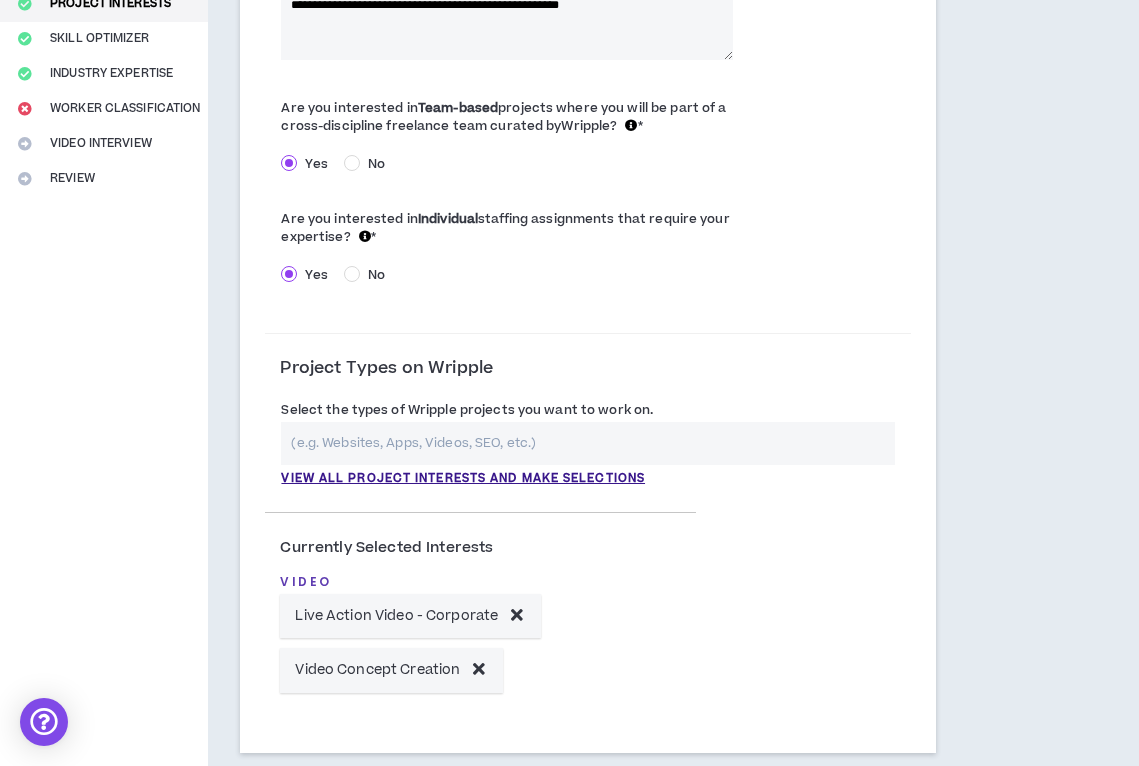 scroll, scrollTop: 369, scrollLeft: 0, axis: vertical 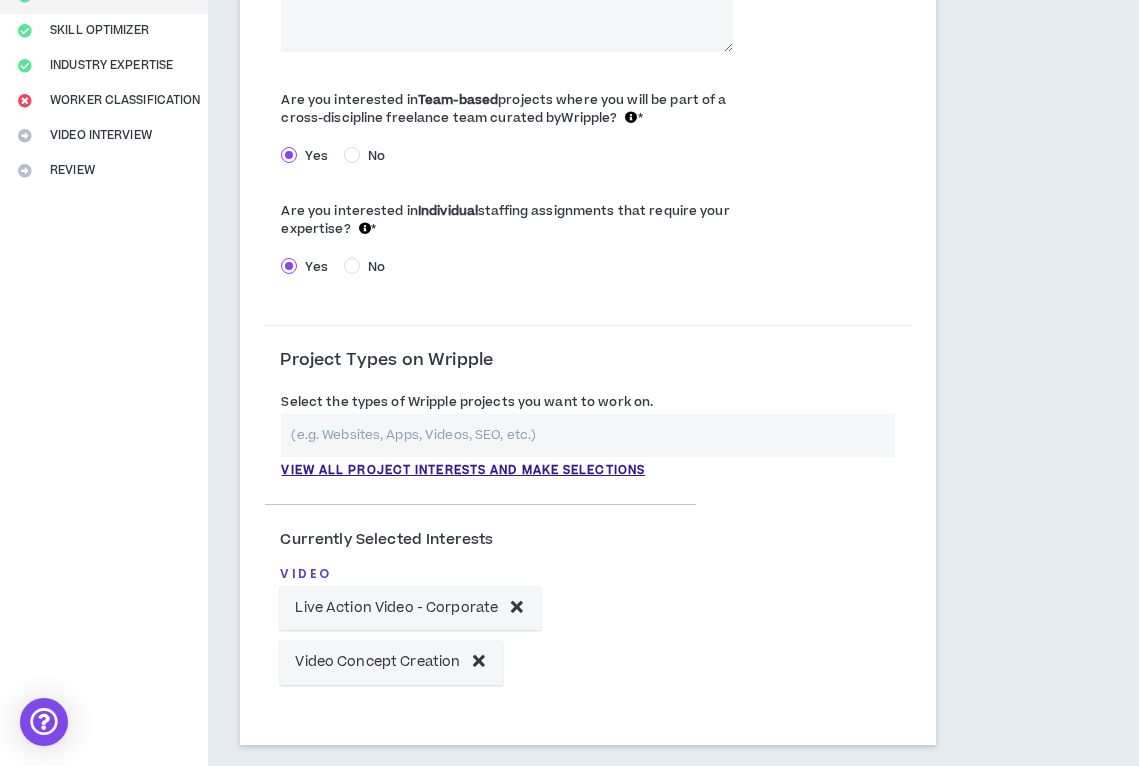 click at bounding box center (587, 435) 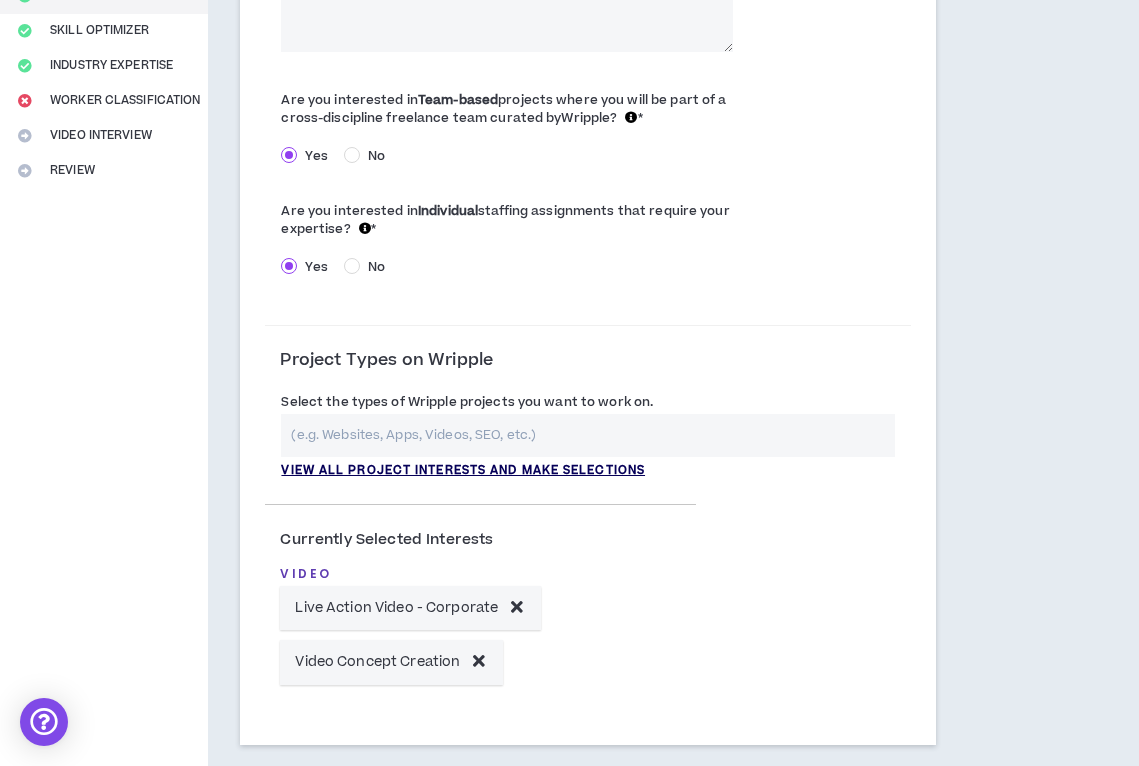 click on "View all project interests and make selections" at bounding box center [463, 471] 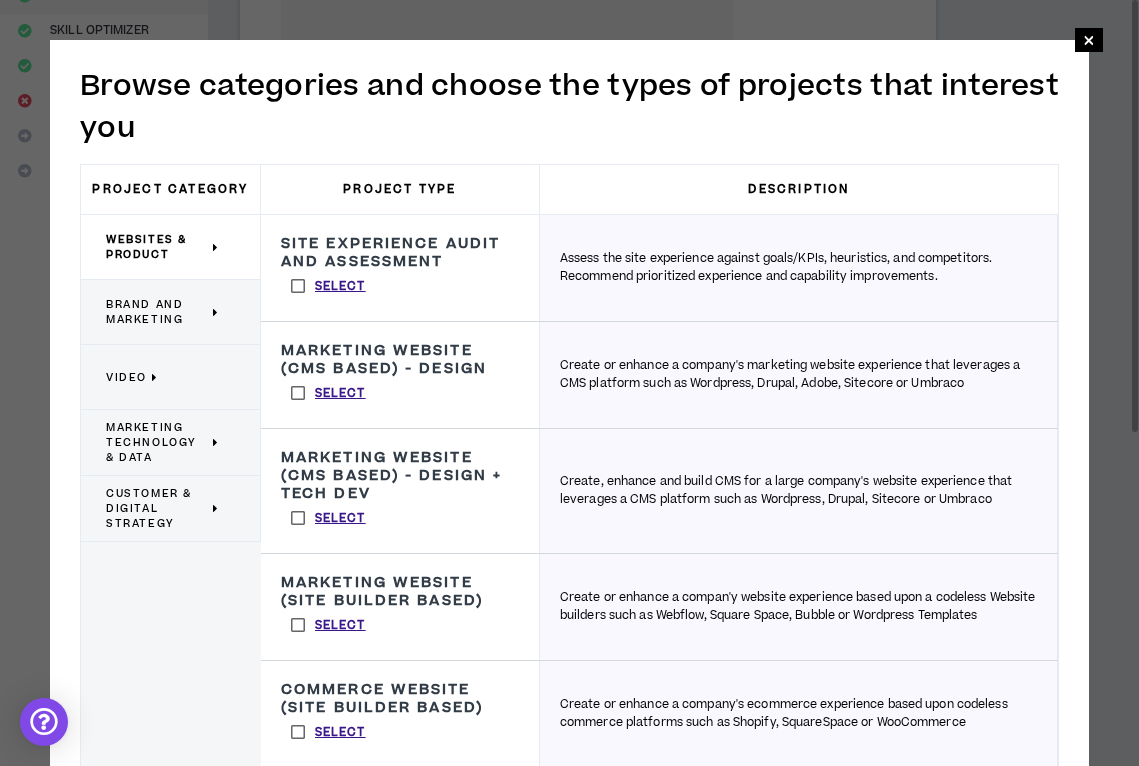 click on "Brand and Marketing" at bounding box center [157, 312] 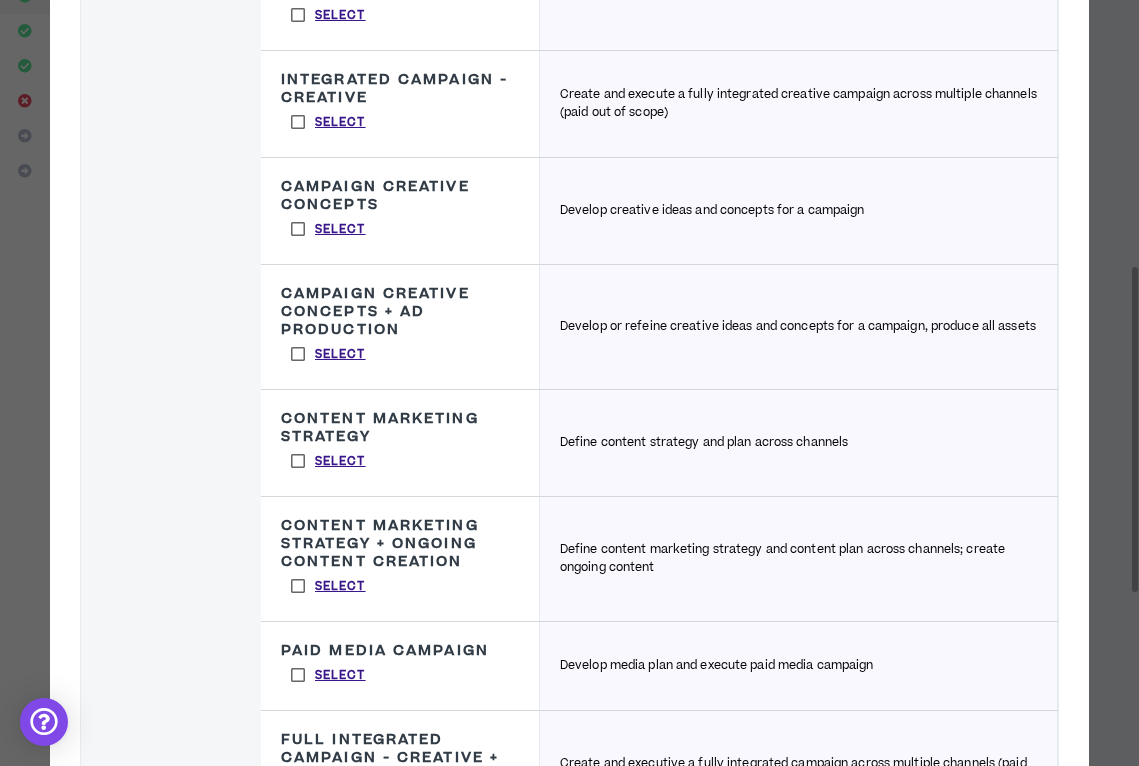 click on "Select" at bounding box center [328, 229] 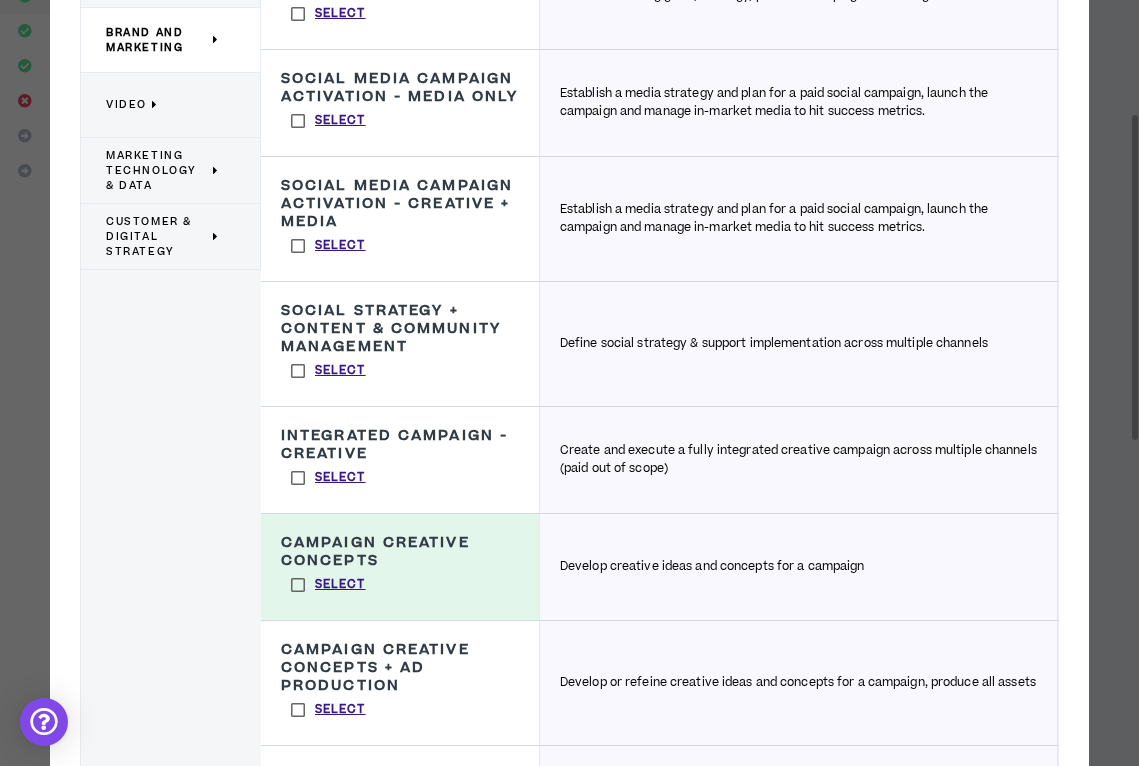 click on "Video" at bounding box center [163, 105] 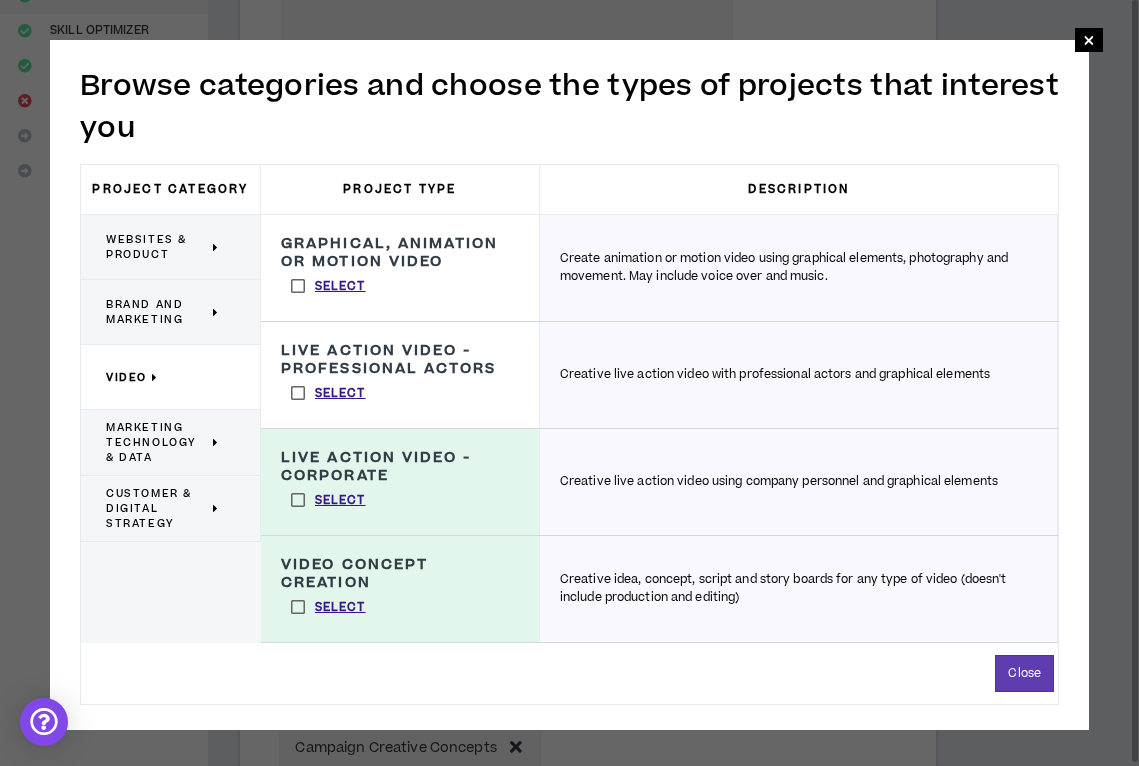 click on "Marketing Technology & Data" at bounding box center (157, 442) 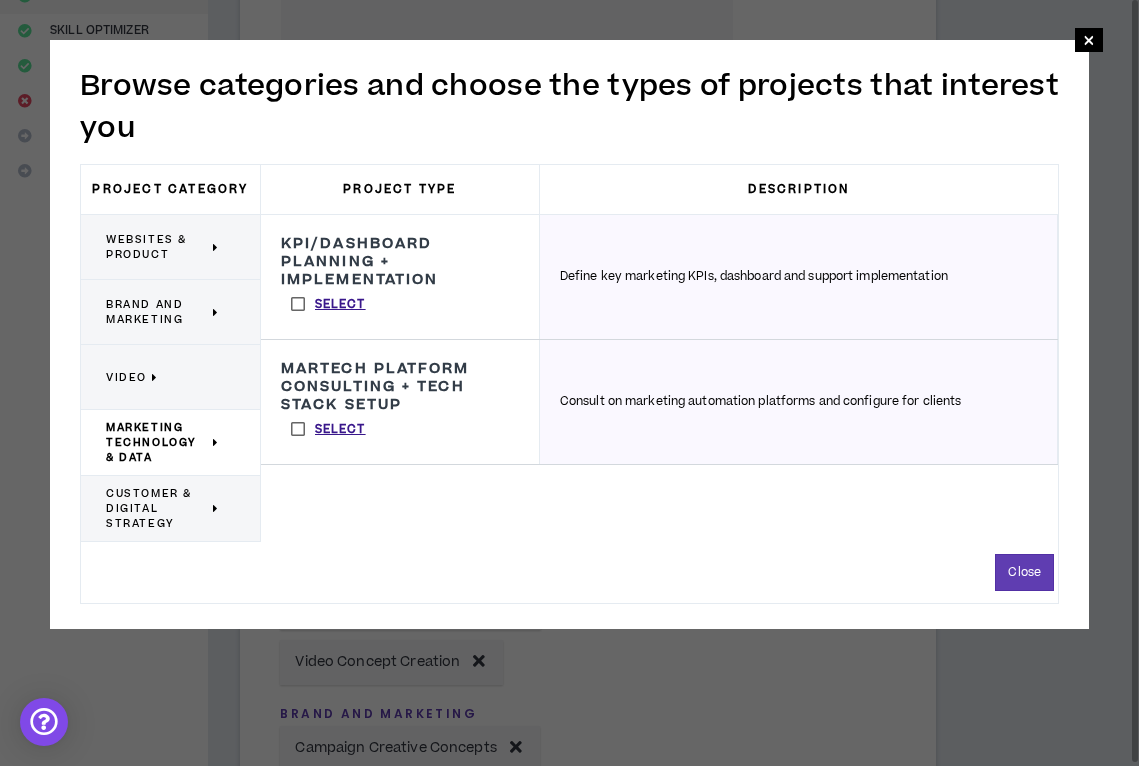 click on "Customer & Digital Strategy" at bounding box center (171, 509) 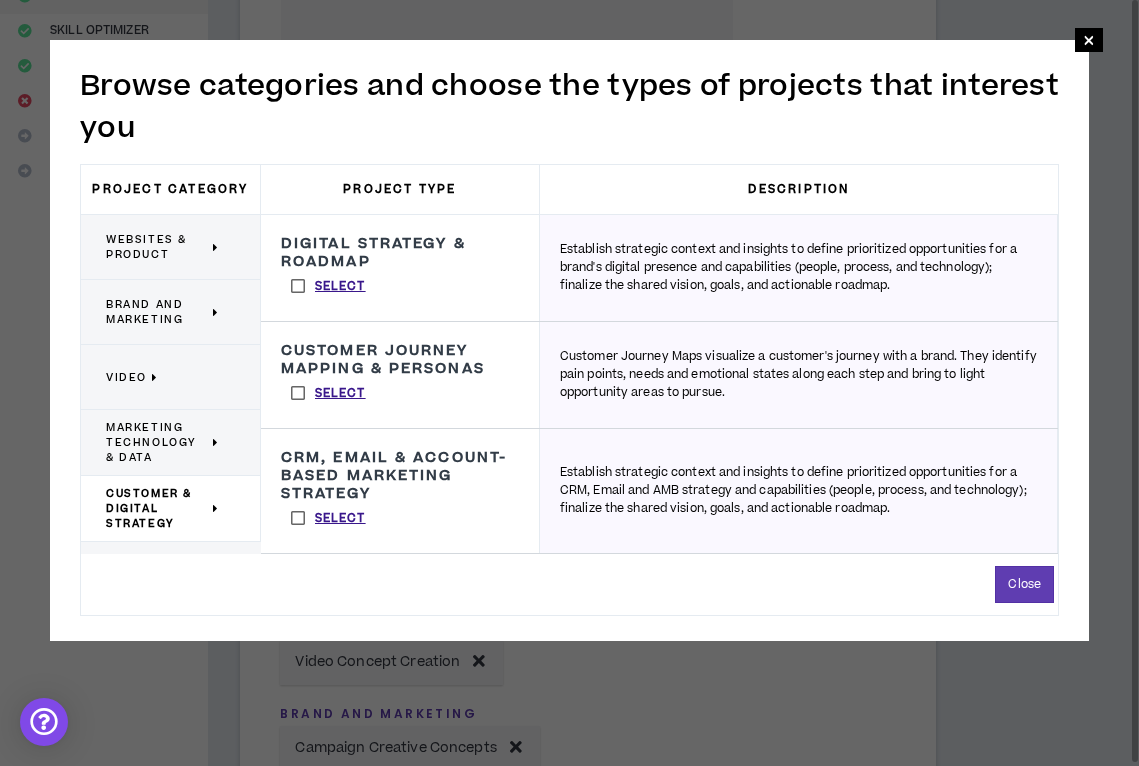 click on "Select" at bounding box center (328, 393) 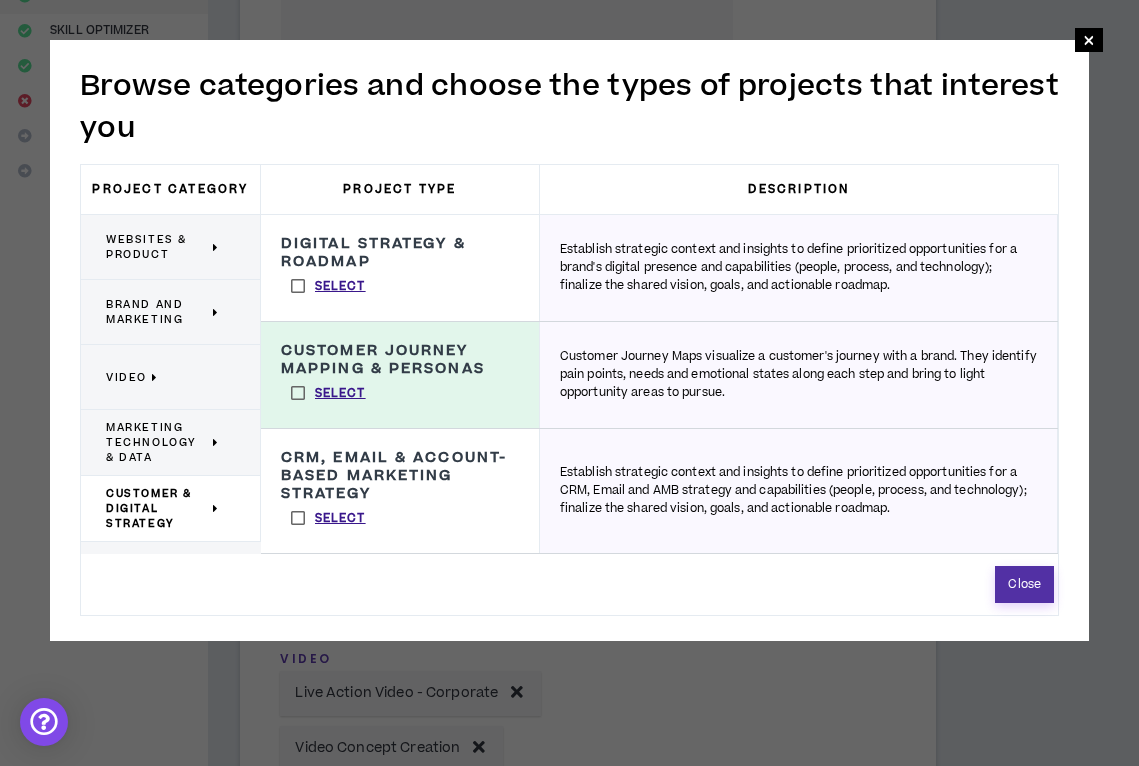 click on "Close" at bounding box center [1024, 584] 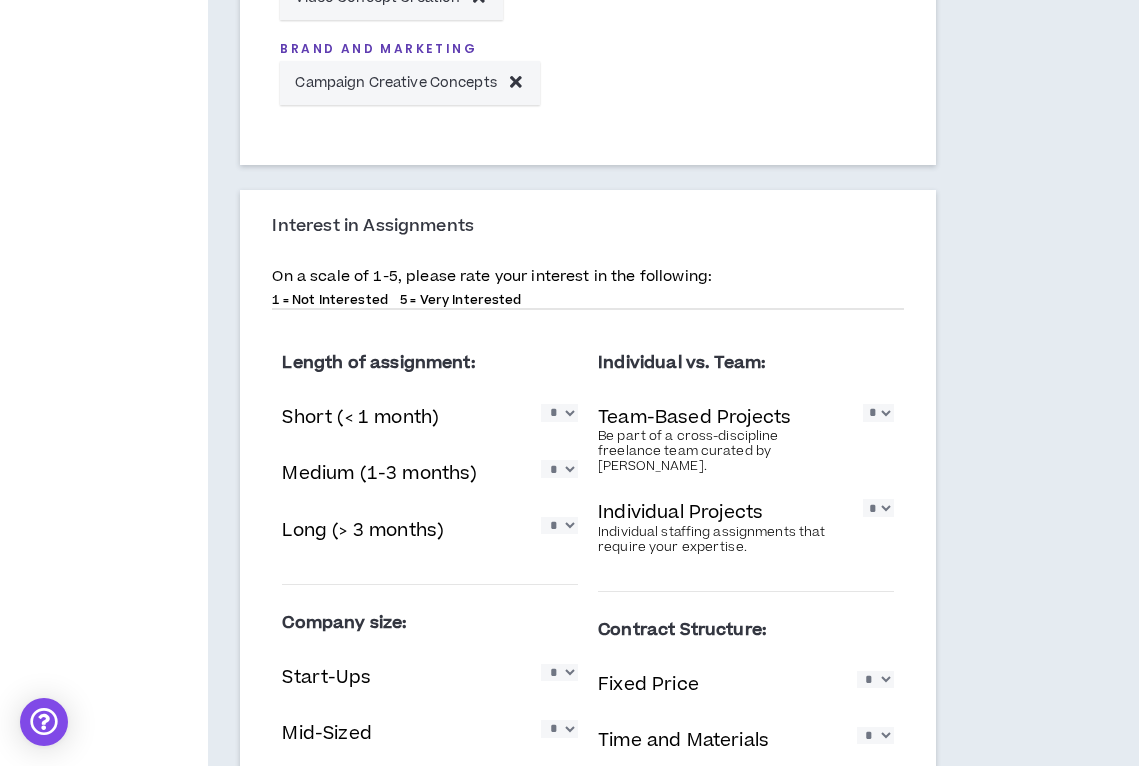 scroll, scrollTop: 1122, scrollLeft: 0, axis: vertical 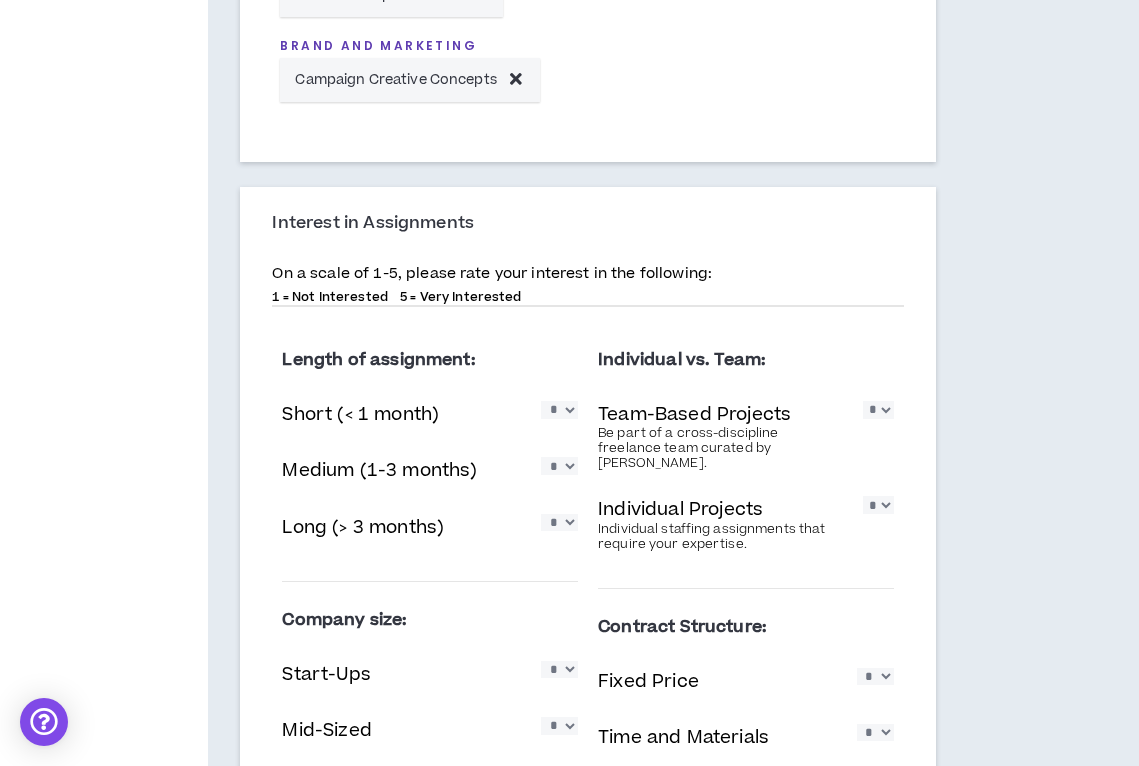 click on "* * * * *" at bounding box center [559, 409] 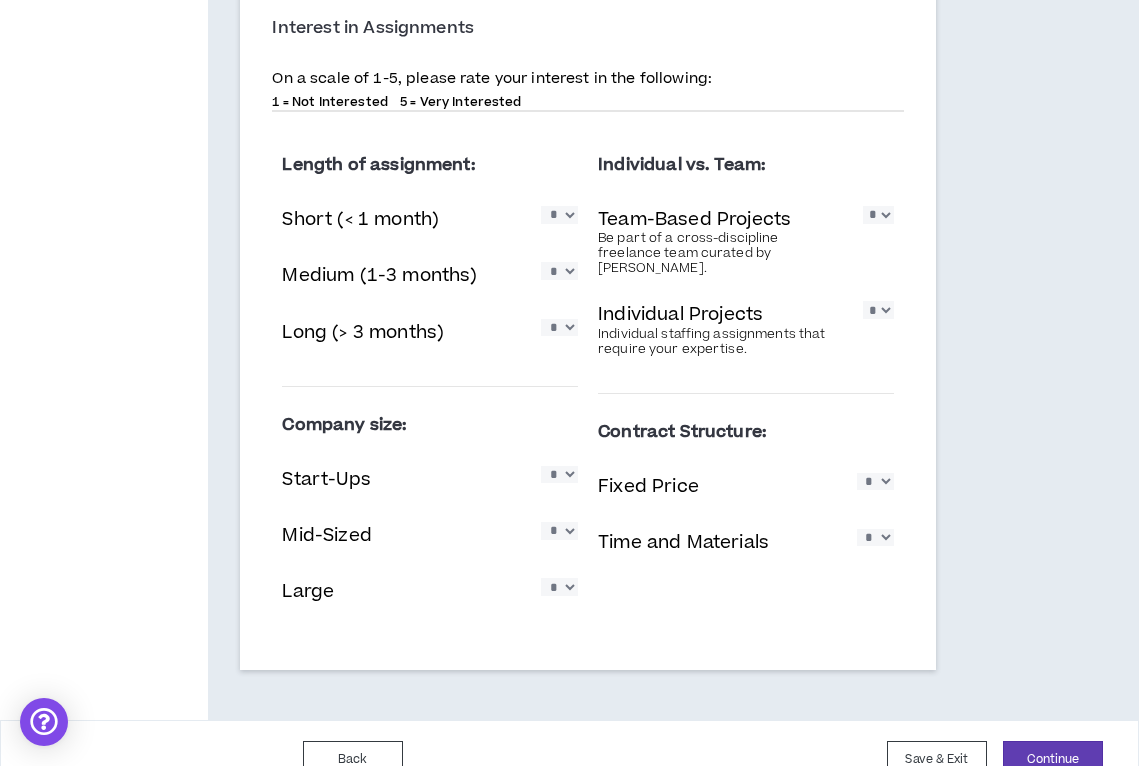 scroll, scrollTop: 1333, scrollLeft: 0, axis: vertical 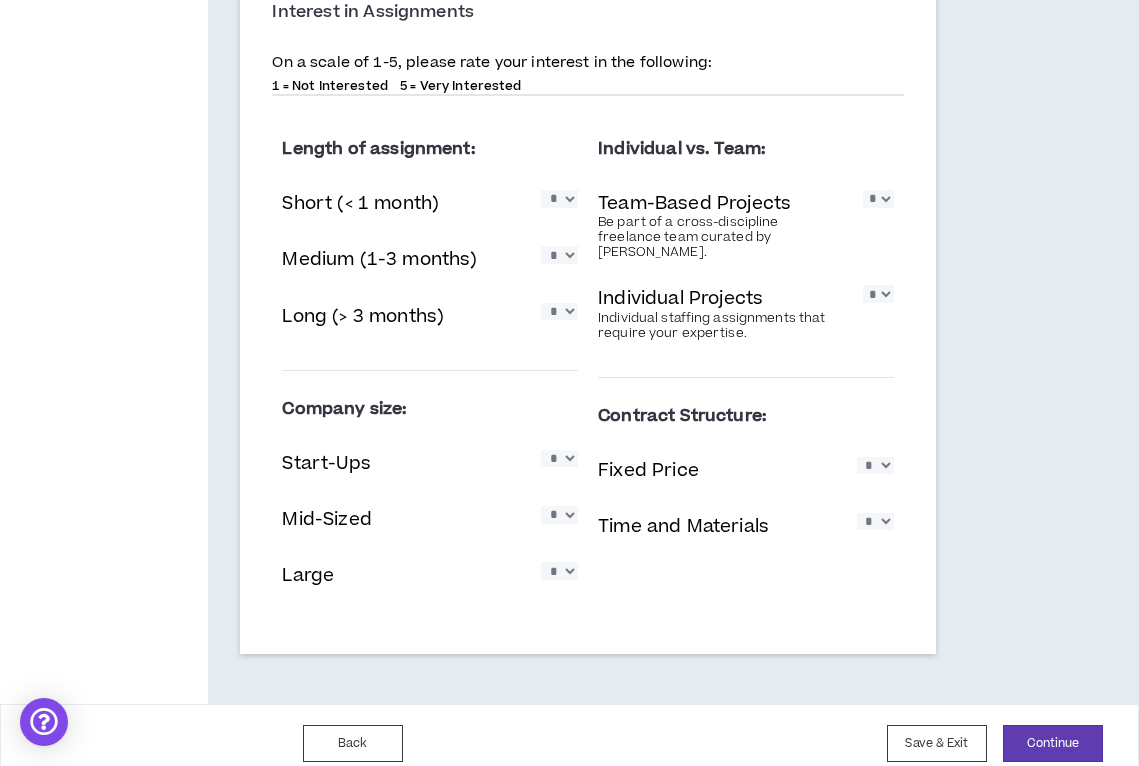 click on "* * * * *" at bounding box center [559, 458] 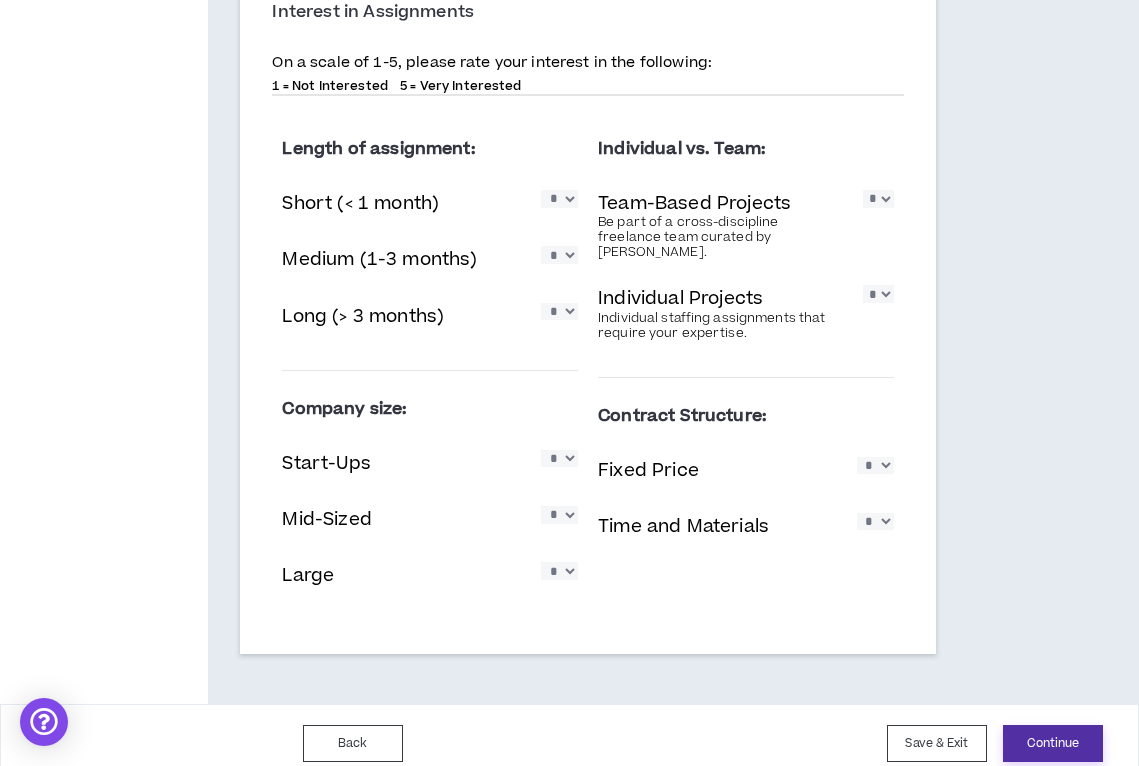 click on "Continue" at bounding box center (1053, 743) 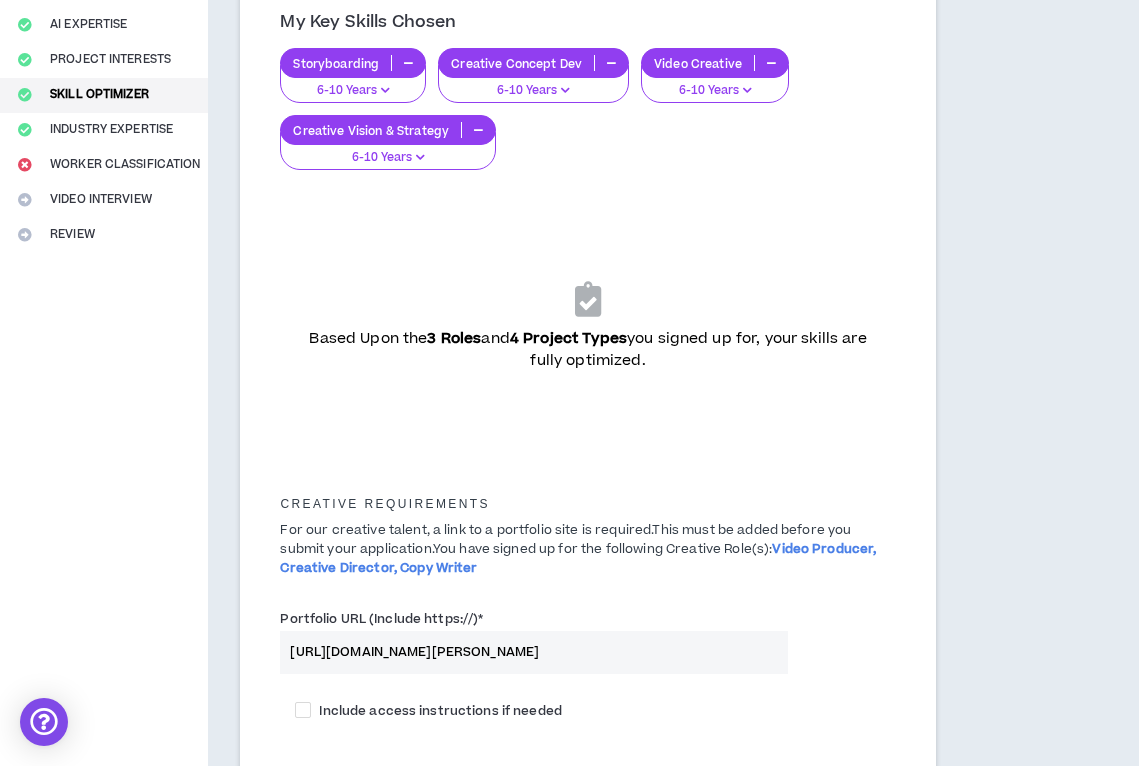 scroll, scrollTop: 468, scrollLeft: 0, axis: vertical 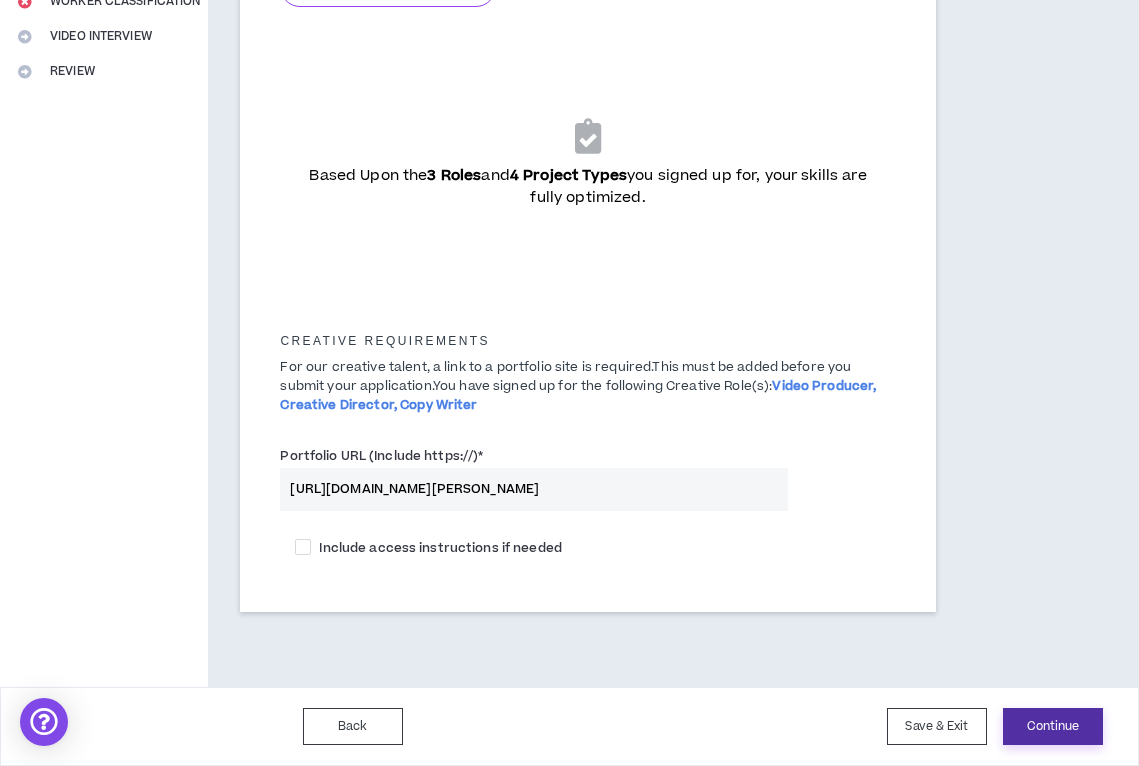 click on "Continue" at bounding box center (1053, 726) 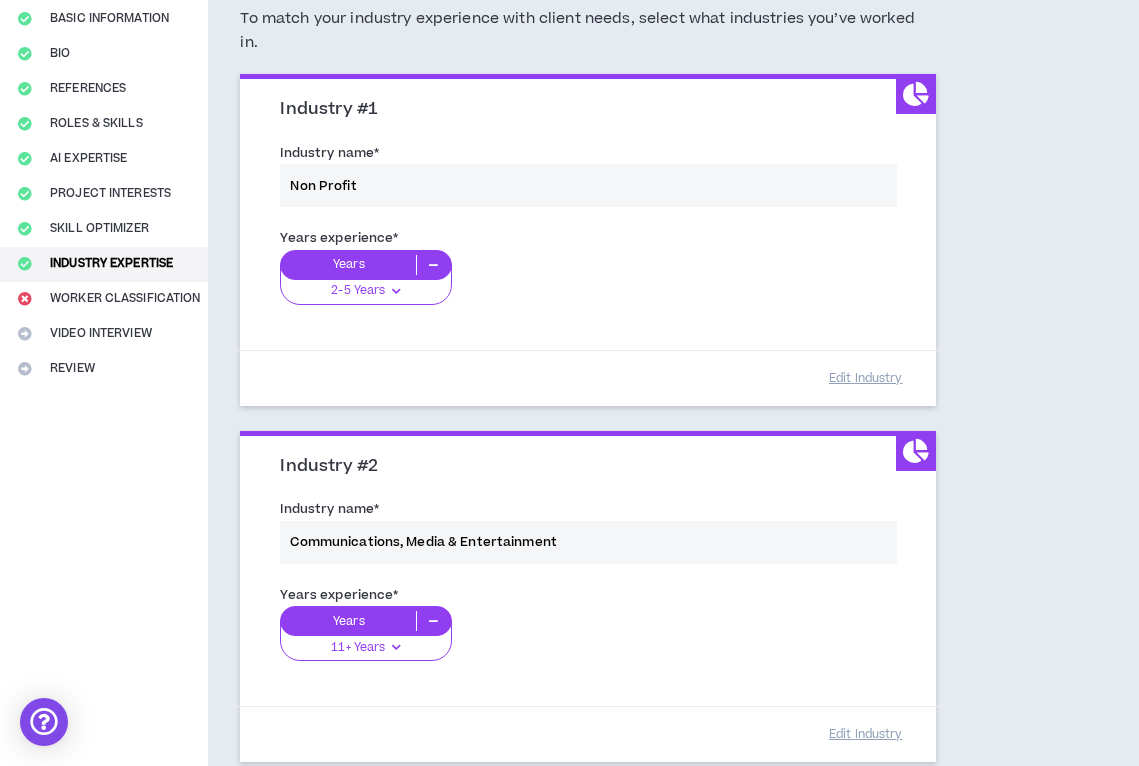scroll, scrollTop: 448, scrollLeft: 0, axis: vertical 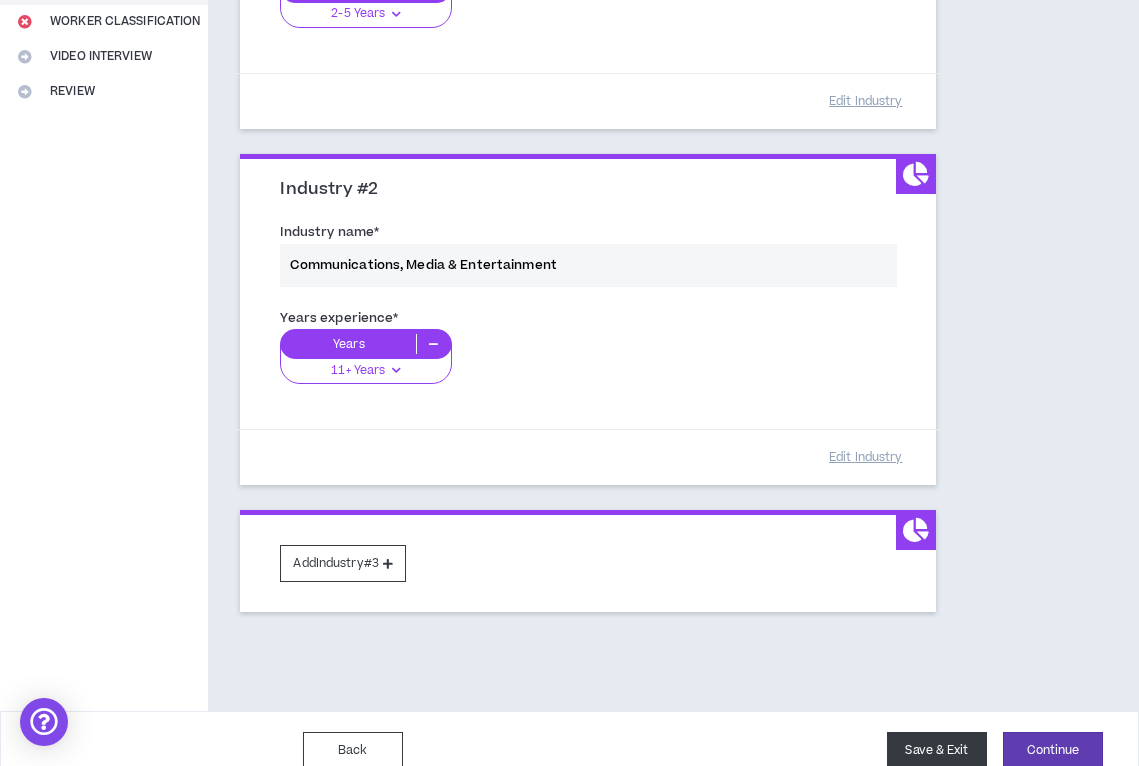 click on "Save & Exit" at bounding box center [937, 750] 